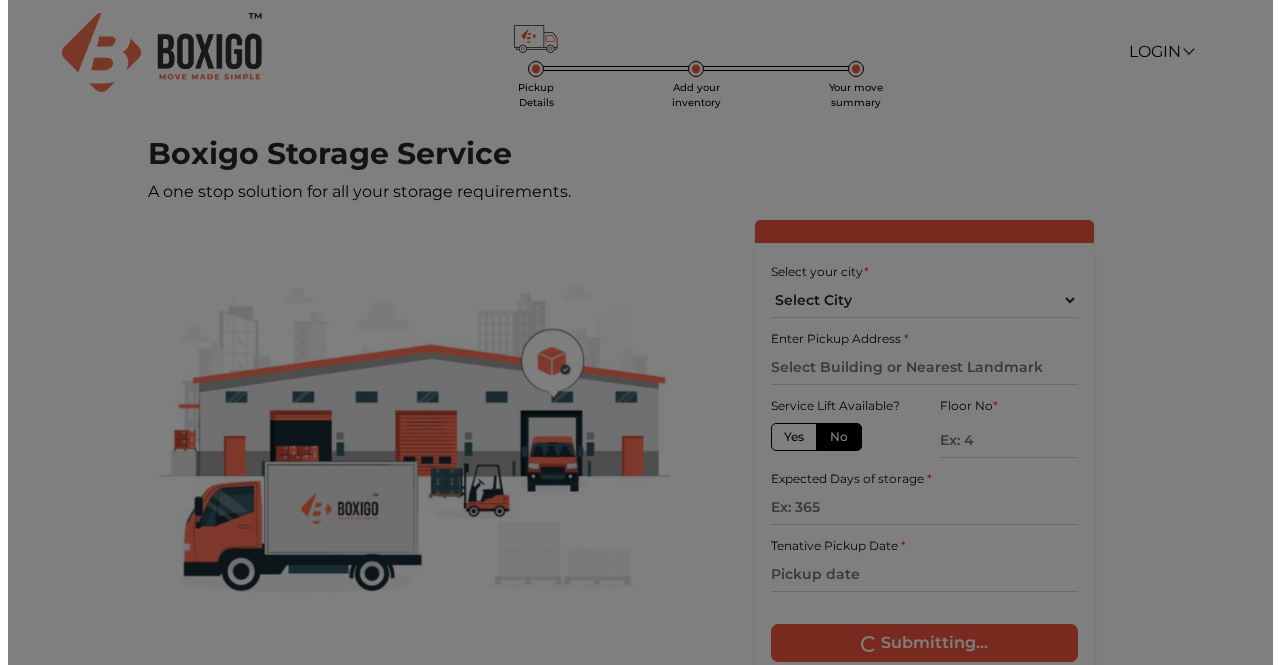 scroll, scrollTop: 0, scrollLeft: 0, axis: both 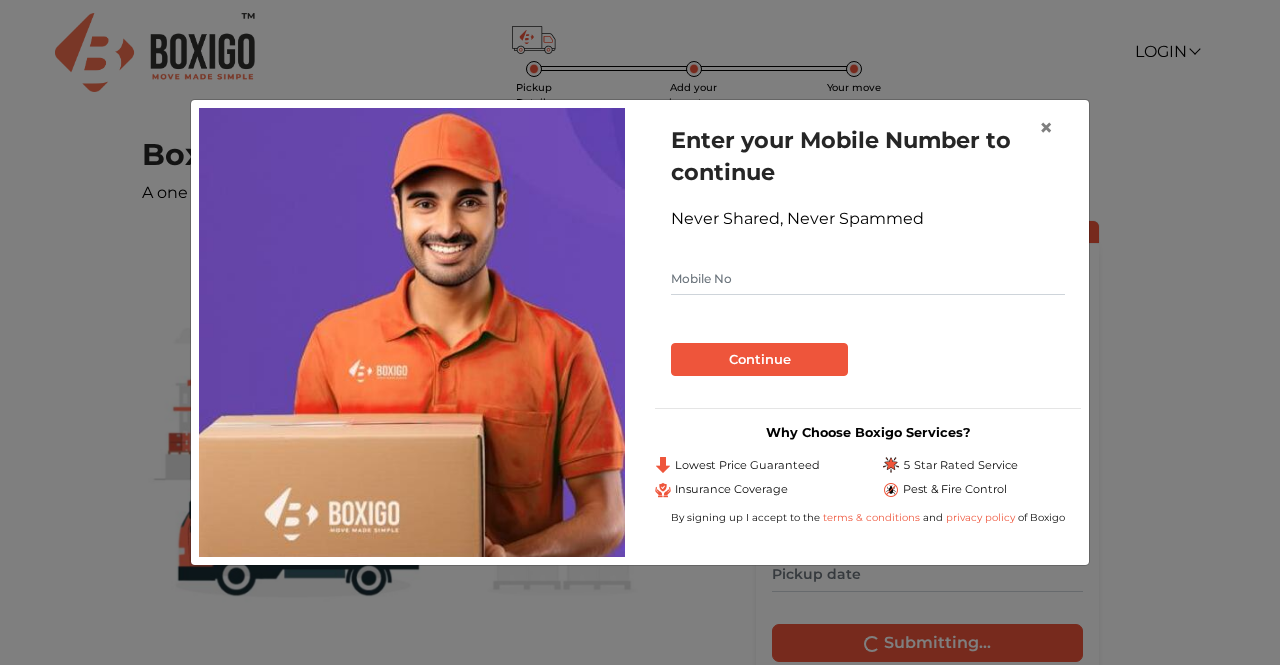 click at bounding box center [868, 279] 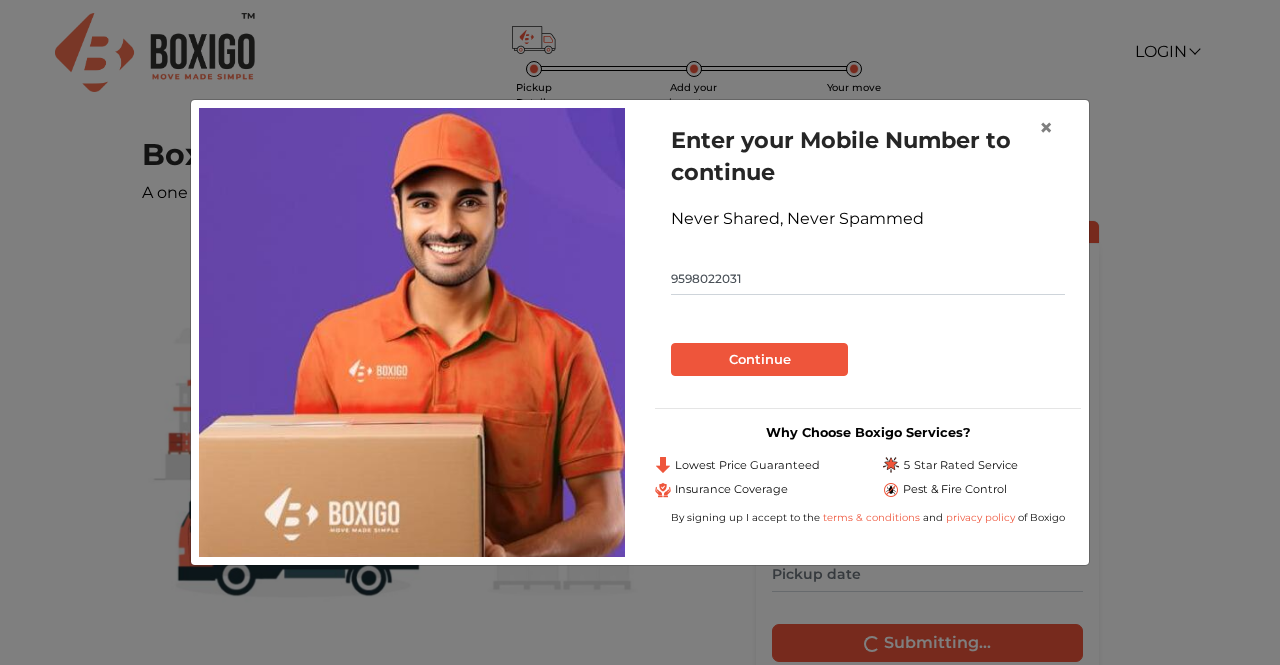 type on "9598022031" 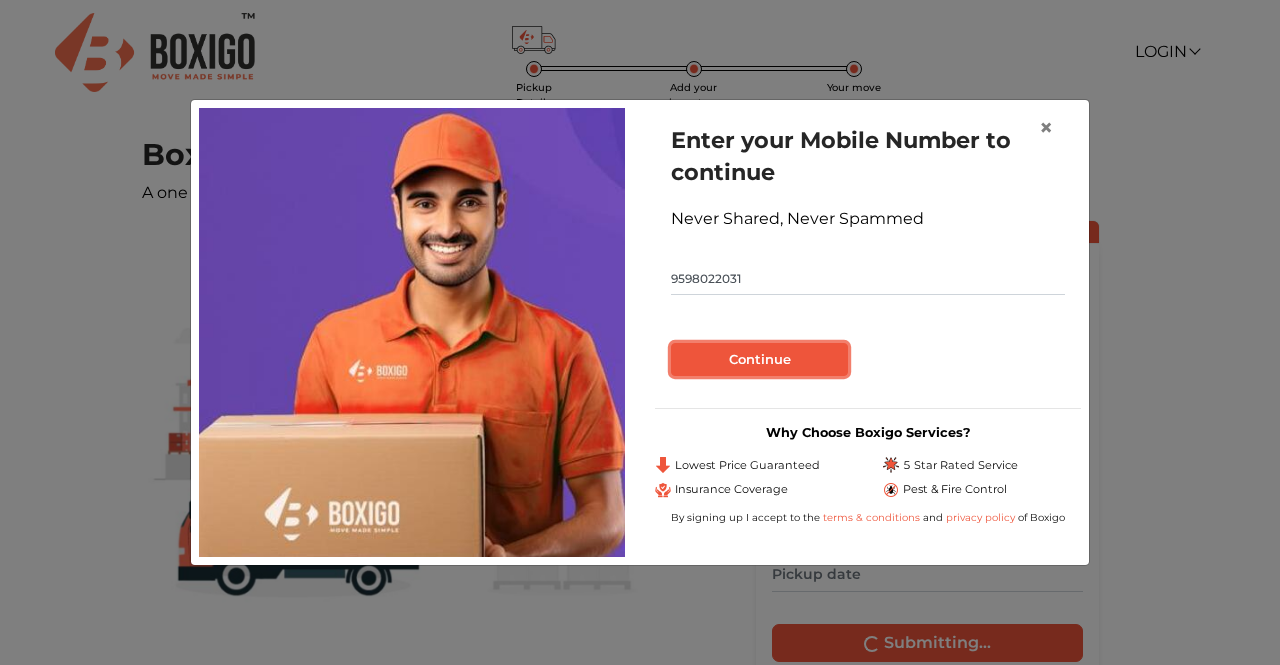 click on "Continue" at bounding box center [759, 360] 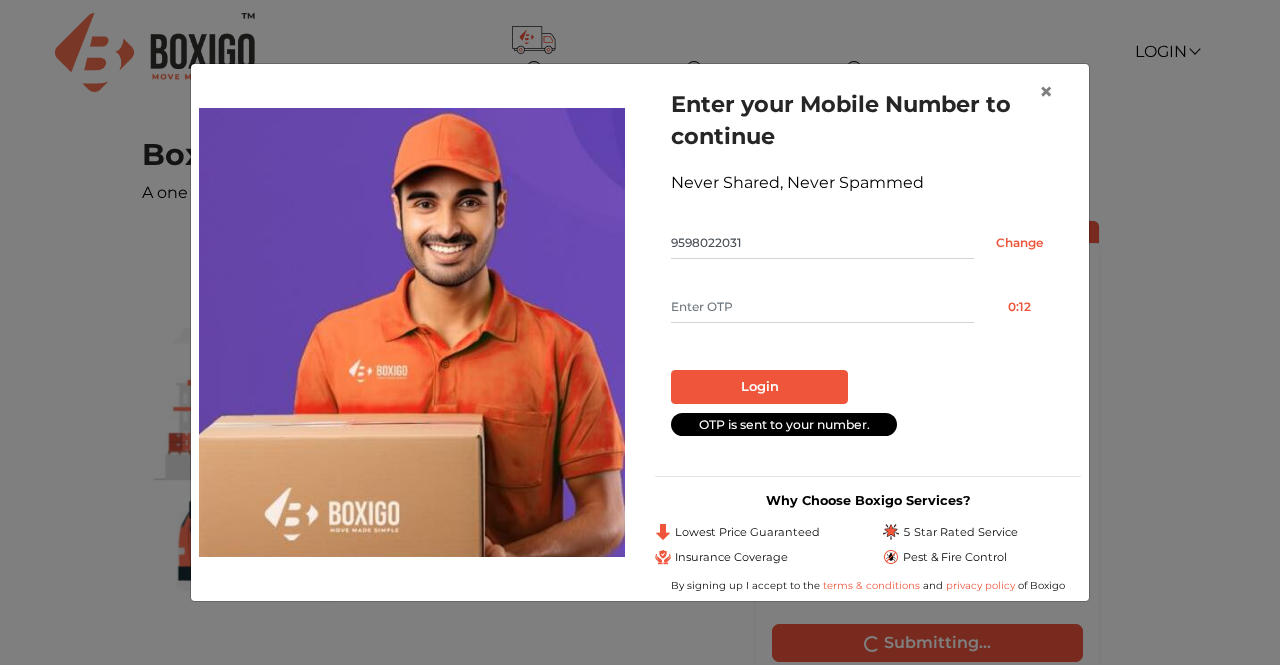 click at bounding box center (822, 307) 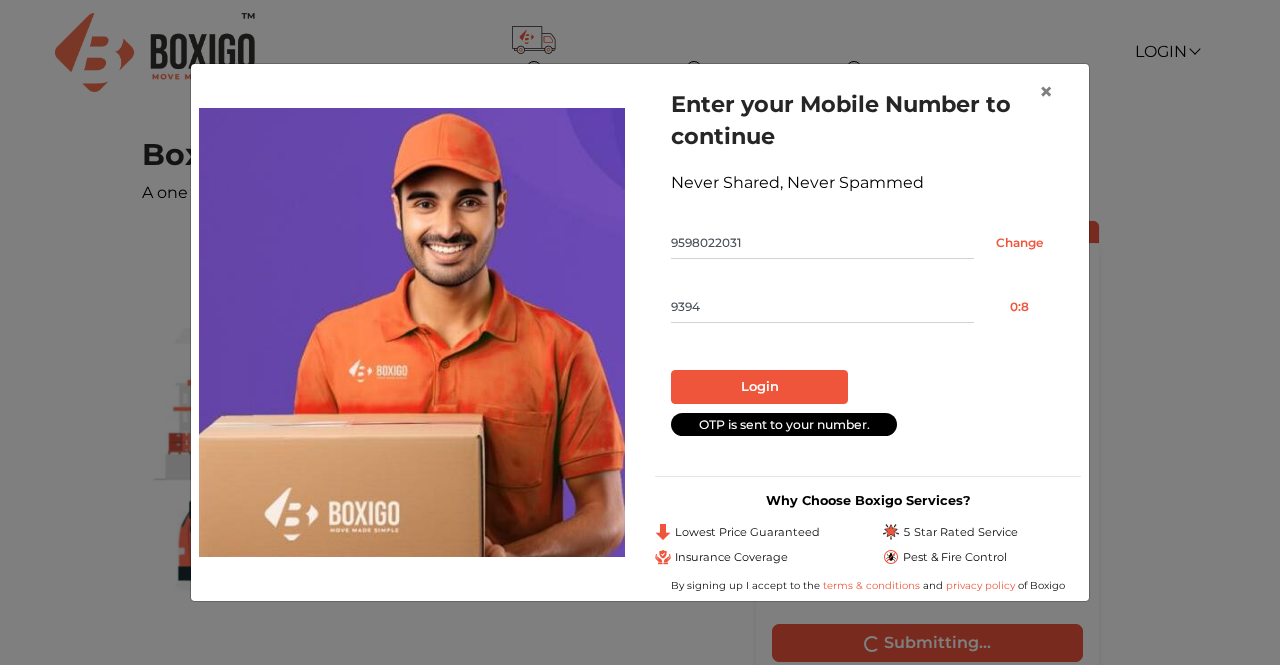 type on "9394" 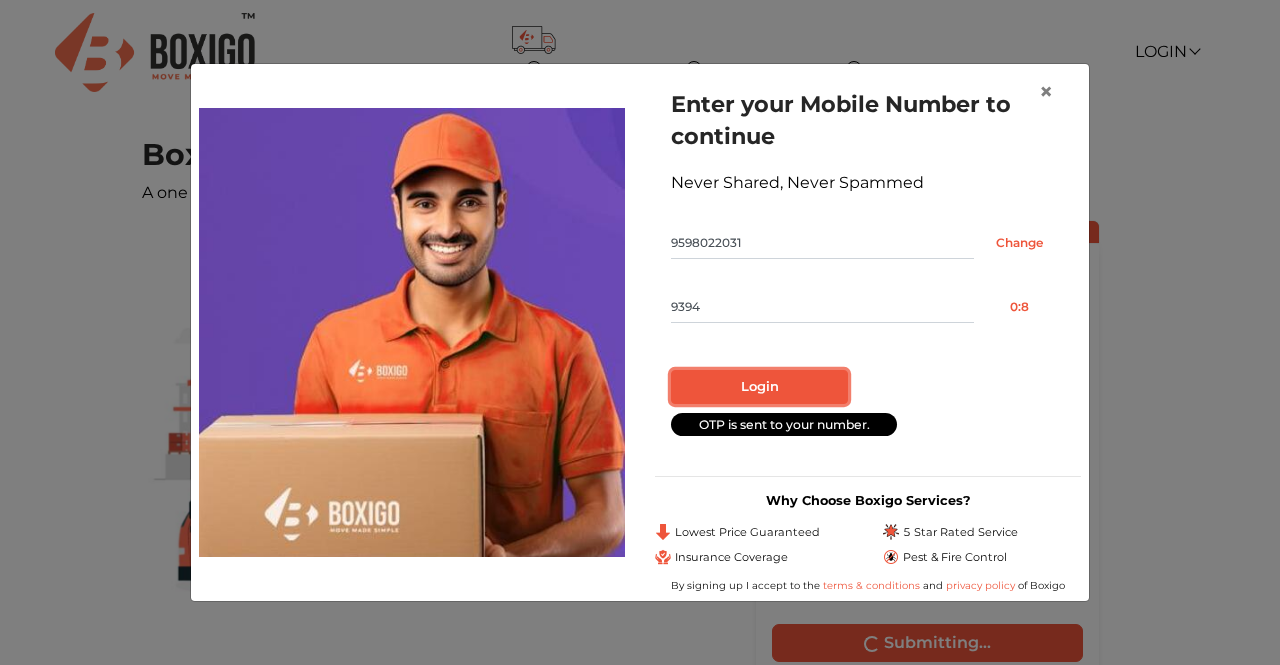 click on "Login" at bounding box center (759, 387) 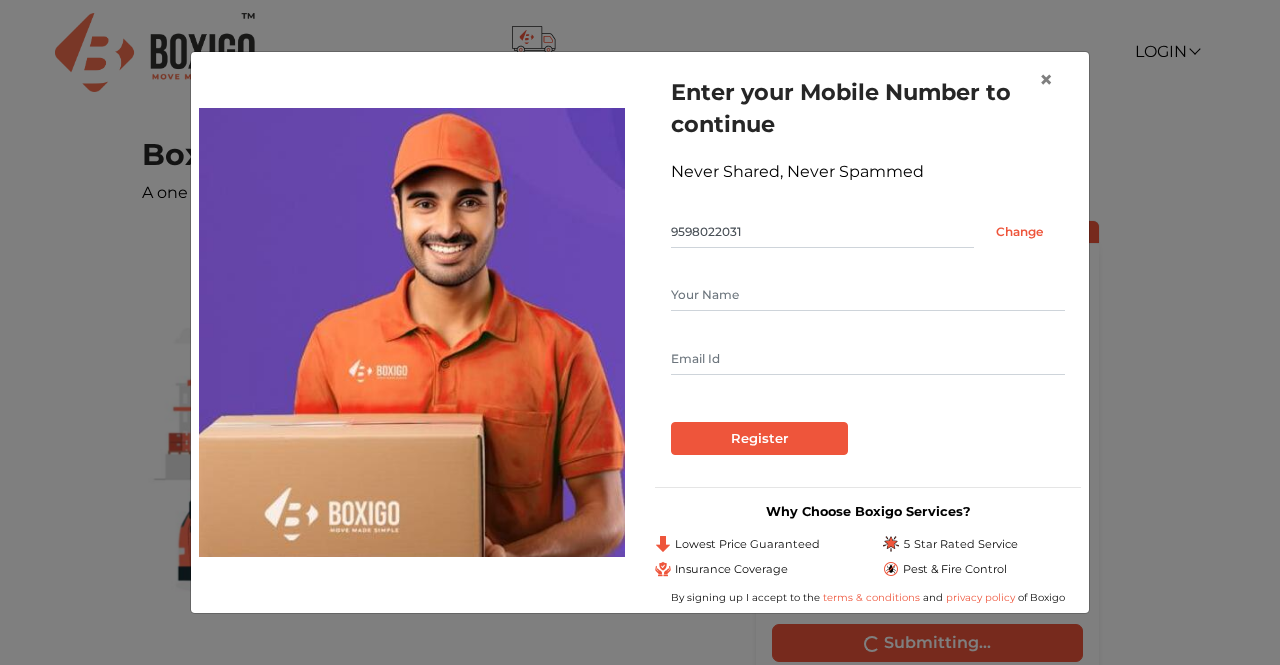click at bounding box center (868, 295) 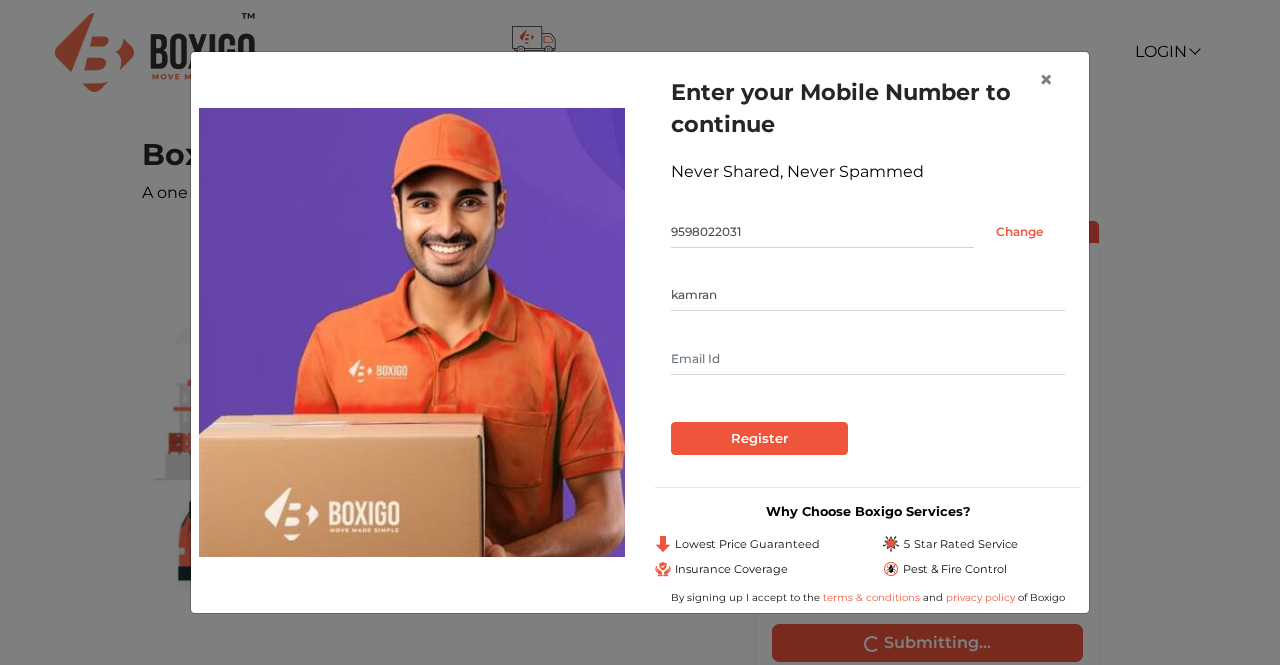 type on "kamran" 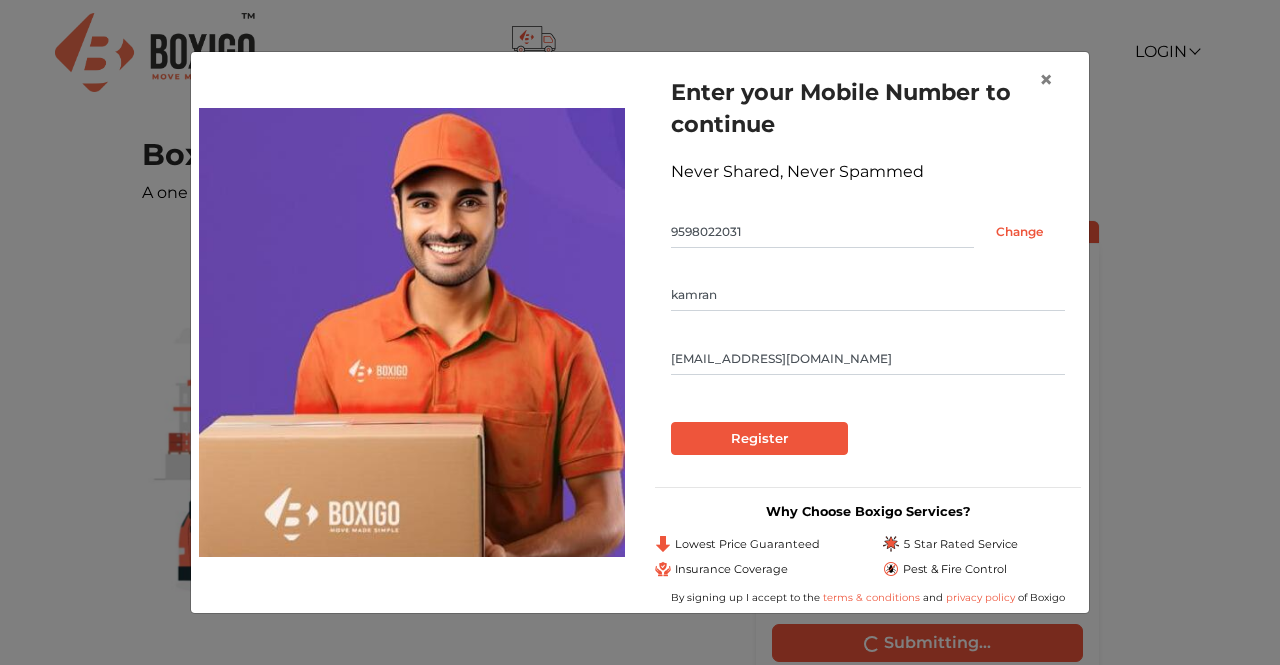 type on "[EMAIL_ADDRESS][DOMAIN_NAME]" 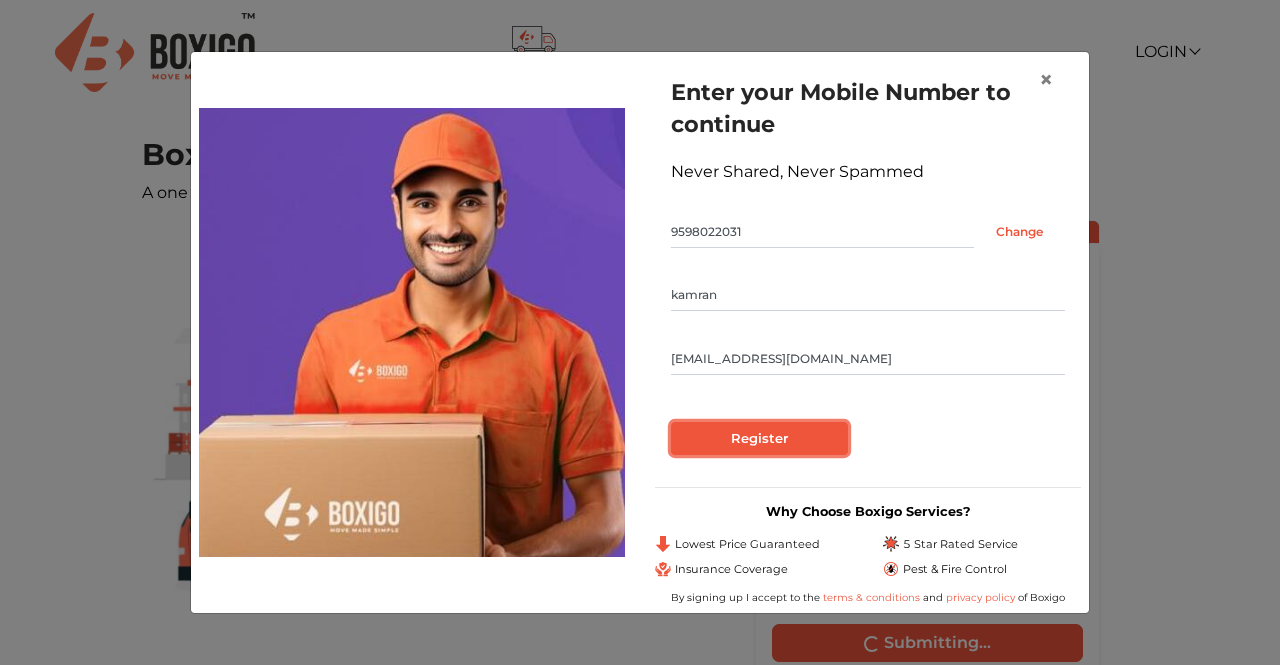 click on "Register" at bounding box center [759, 439] 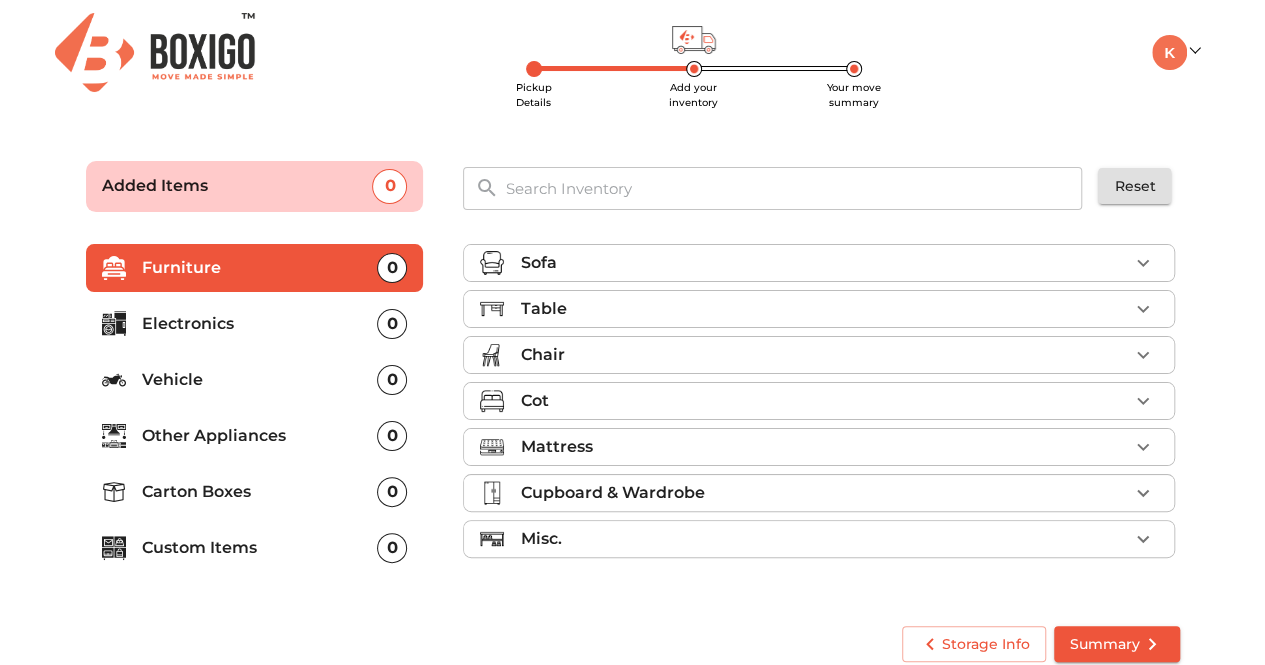 click 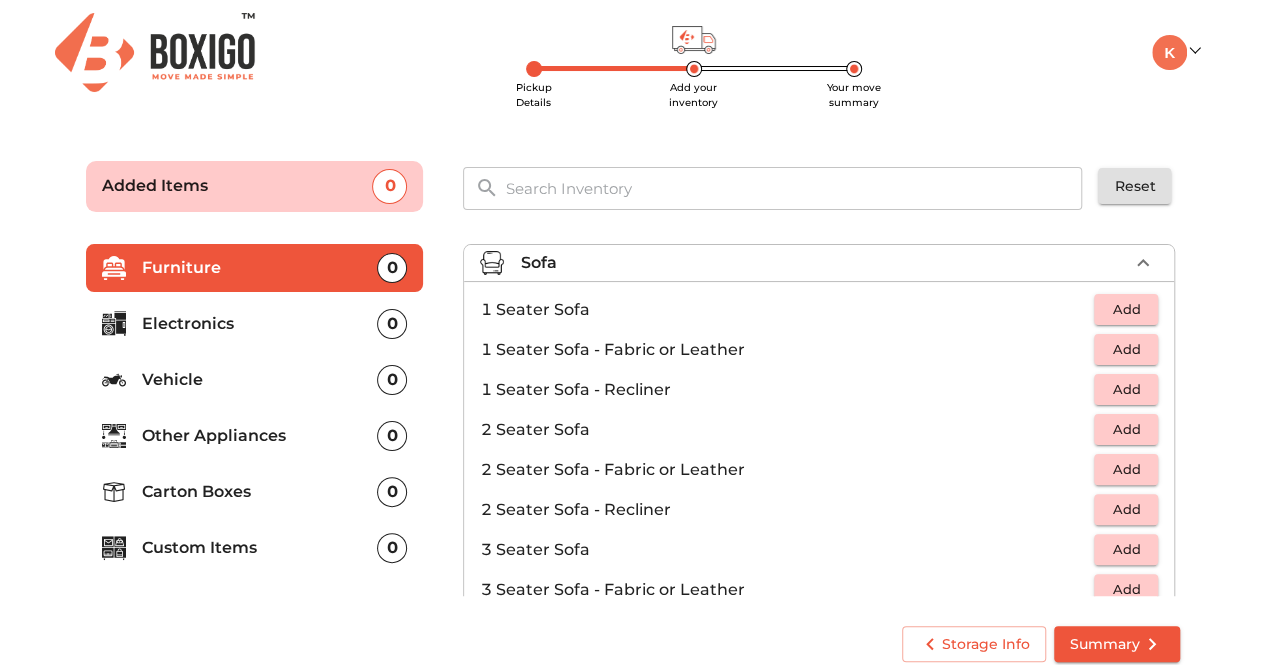 click on "Add" at bounding box center [1126, 549] 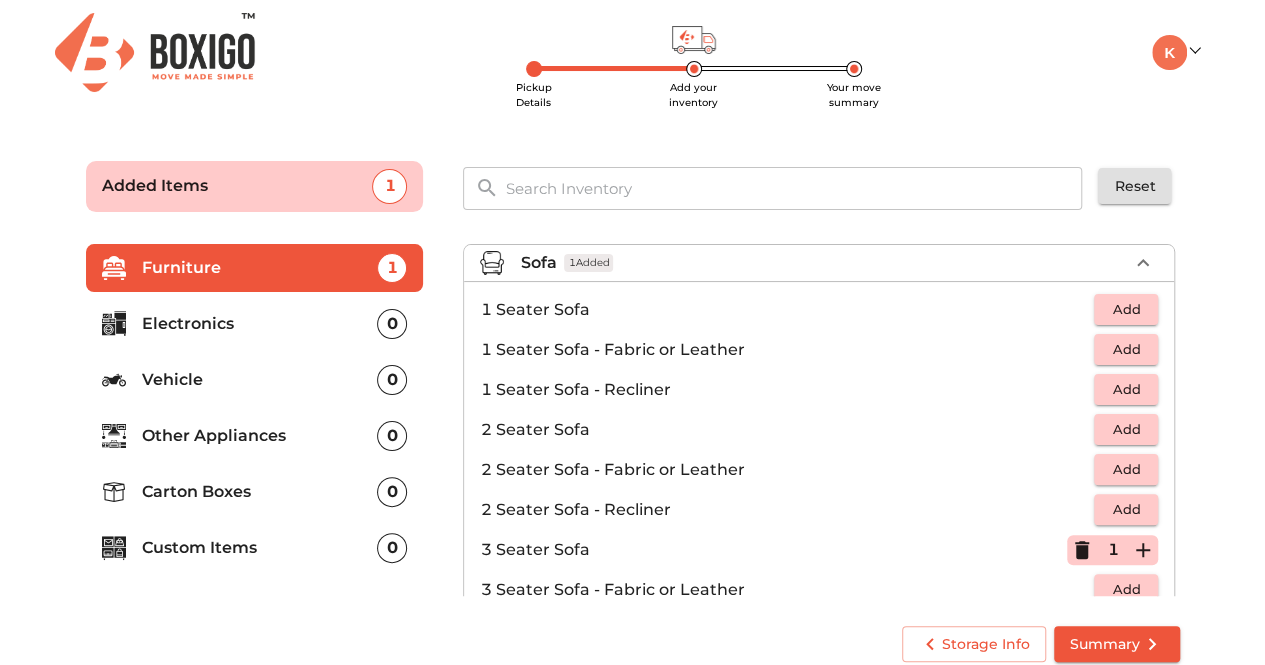 click 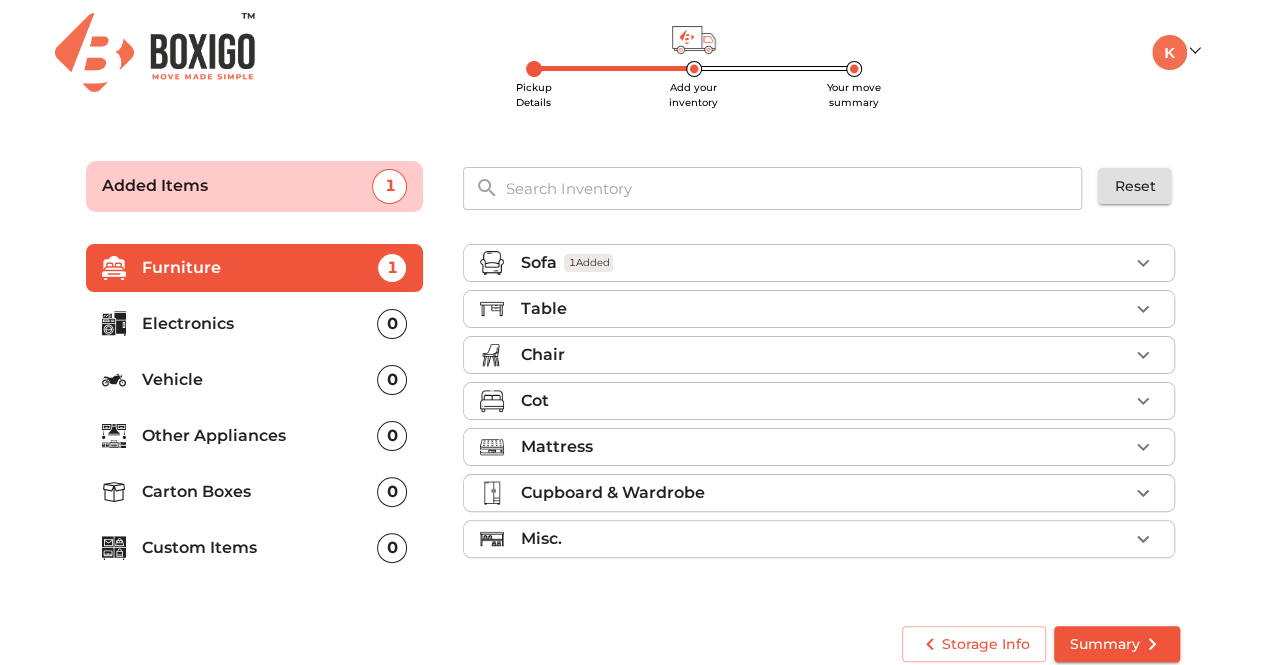 click 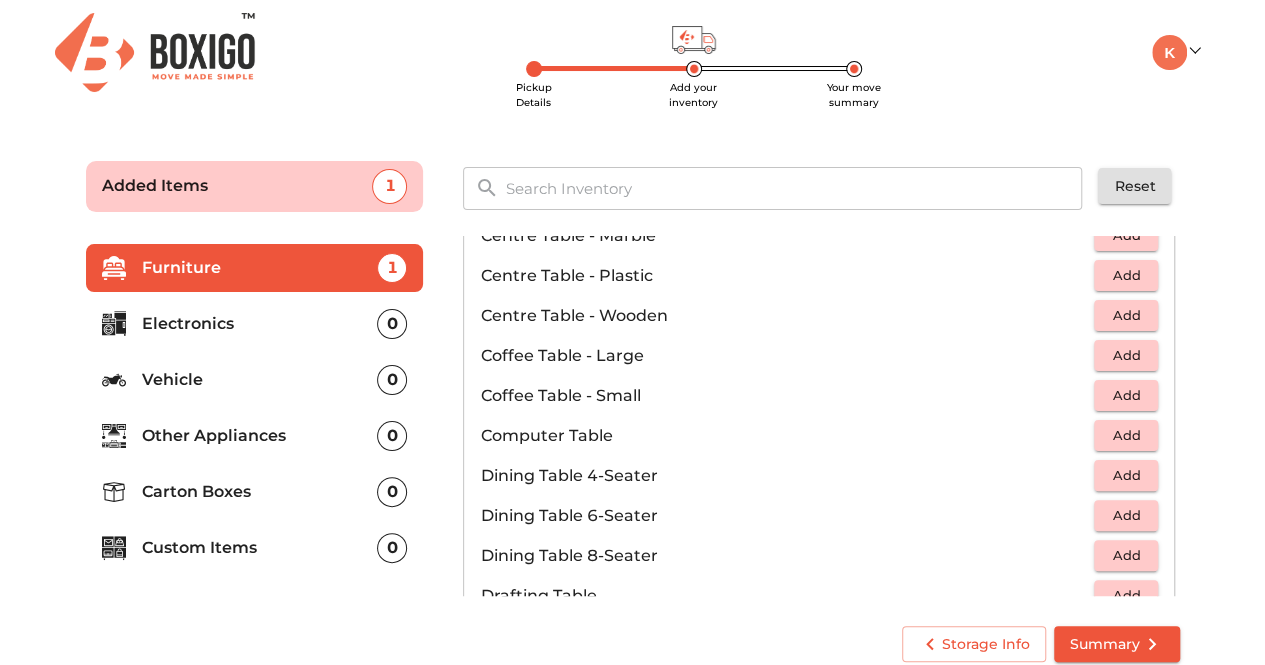 scroll, scrollTop: 0, scrollLeft: 0, axis: both 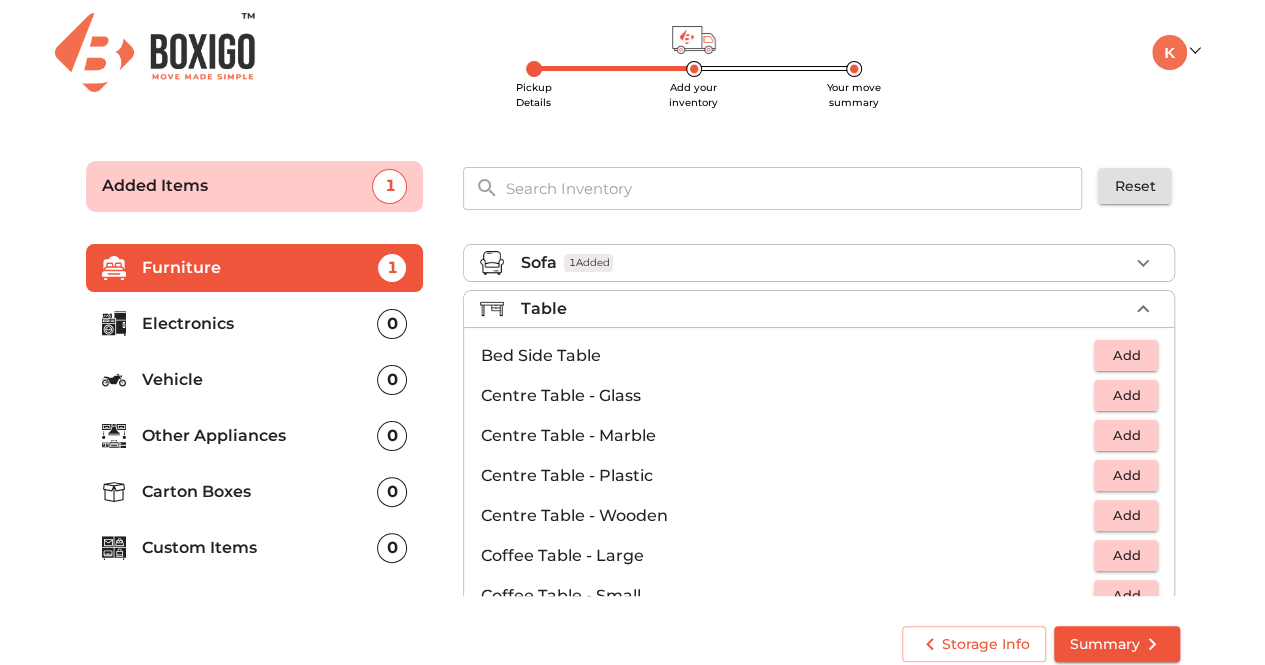 click on "Add" at bounding box center [1126, 395] 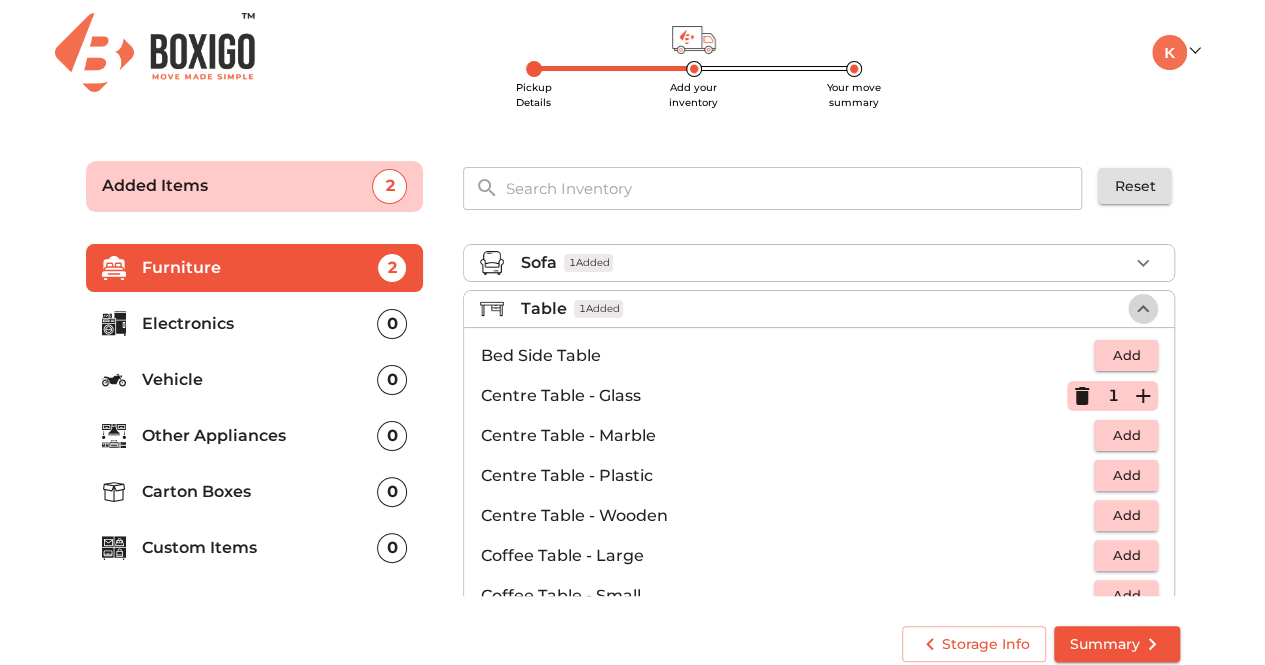 click 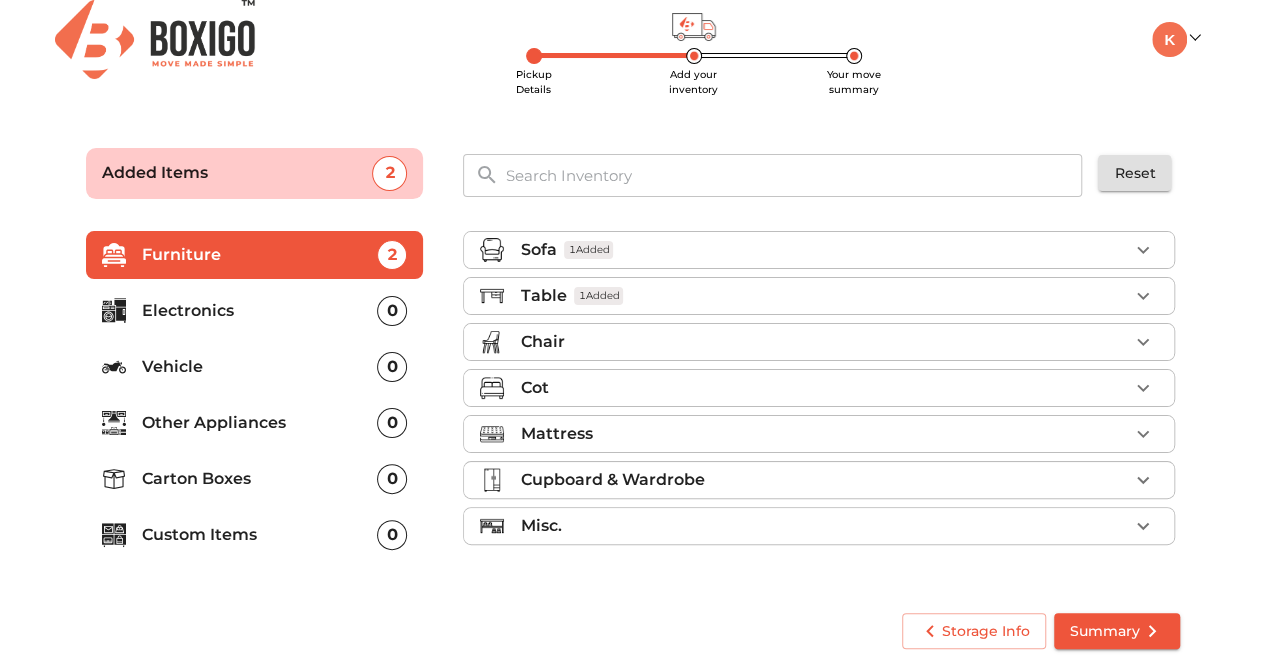 scroll, scrollTop: 16, scrollLeft: 0, axis: vertical 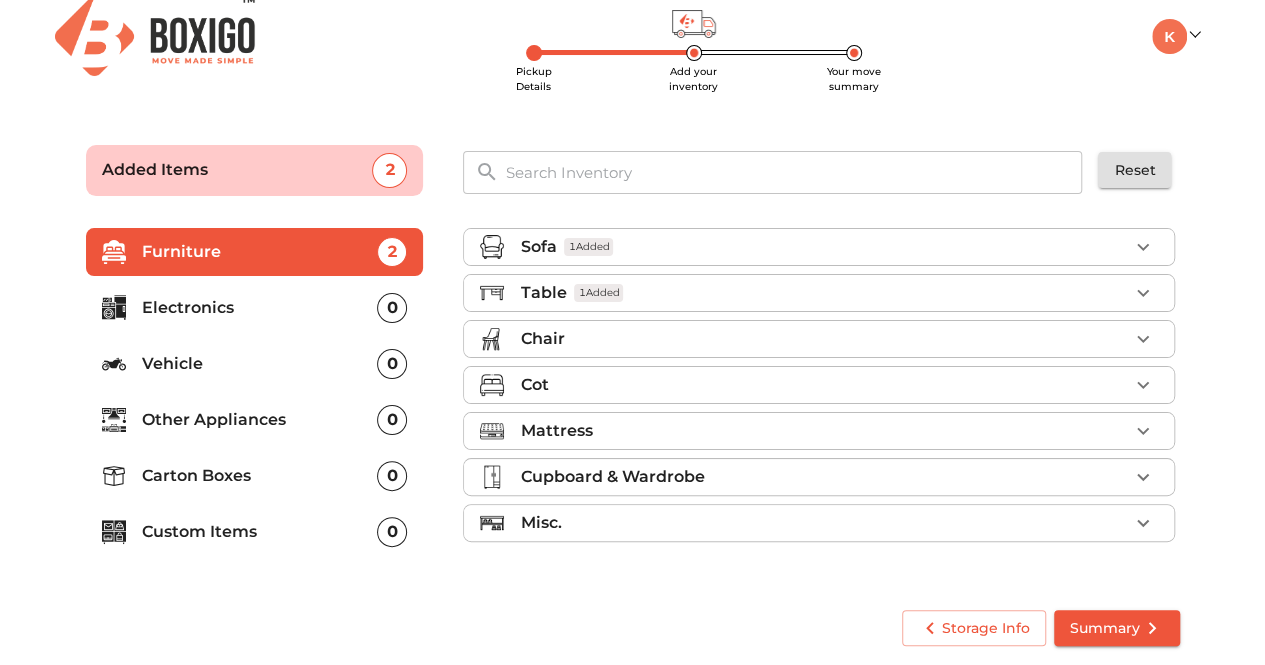 click 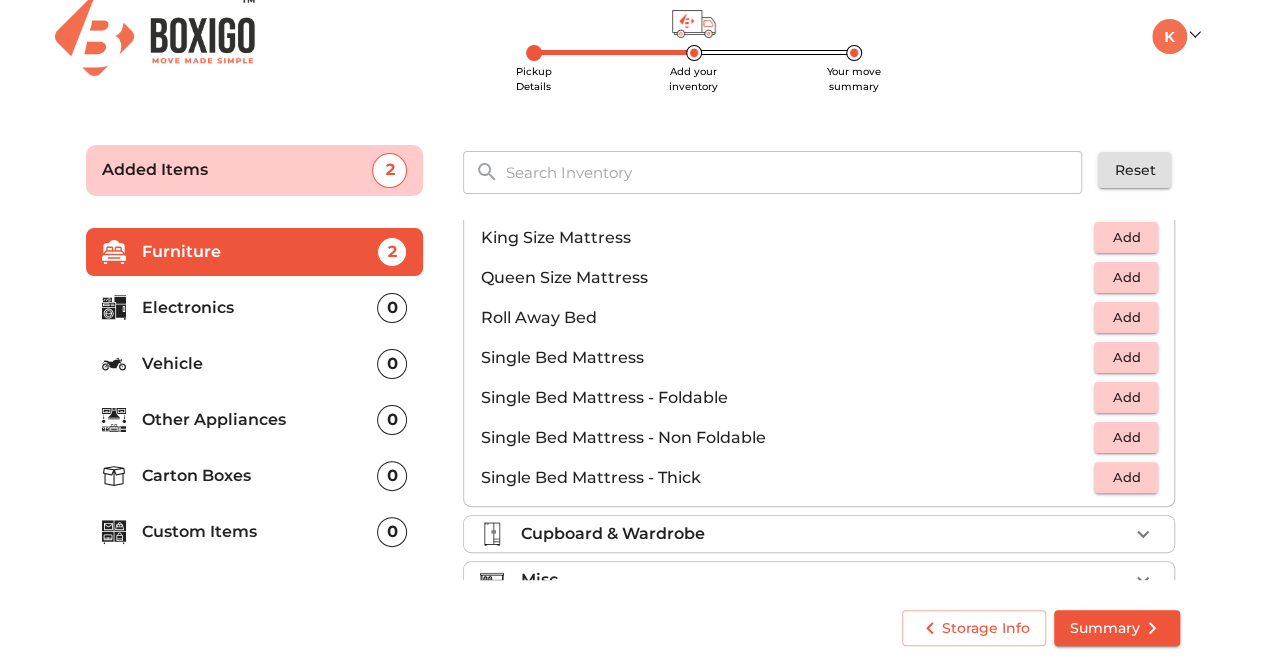 scroll, scrollTop: 390, scrollLeft: 0, axis: vertical 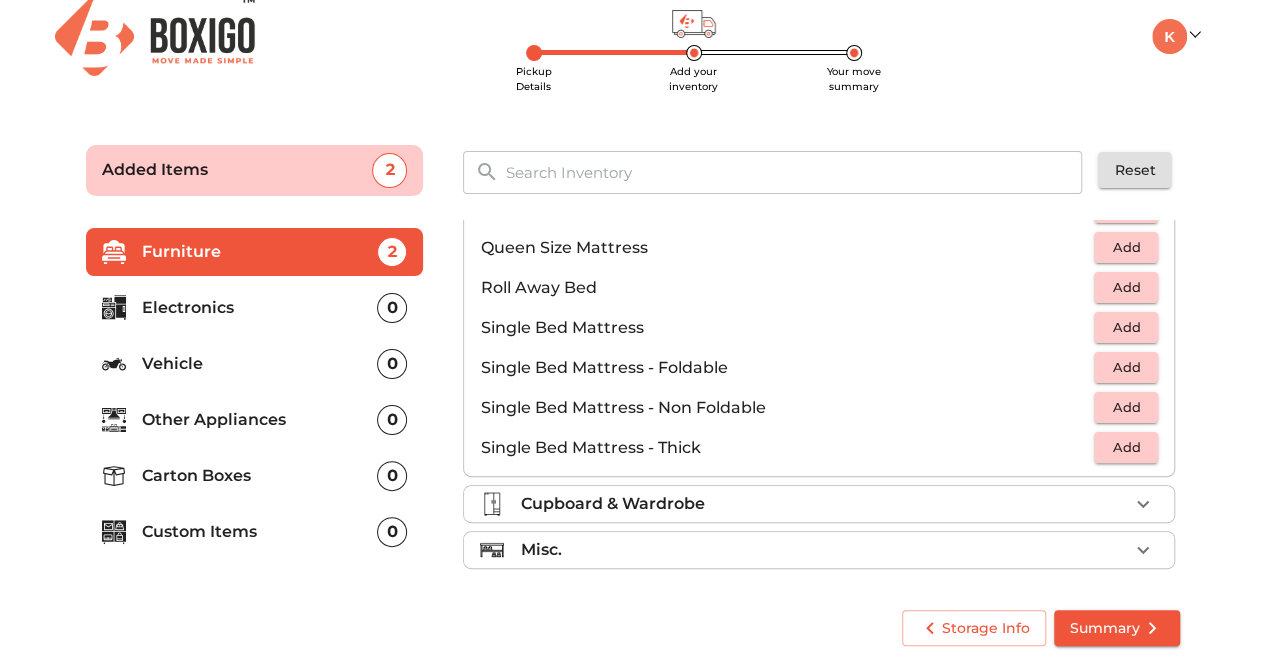 click on "Add" at bounding box center (1126, 367) 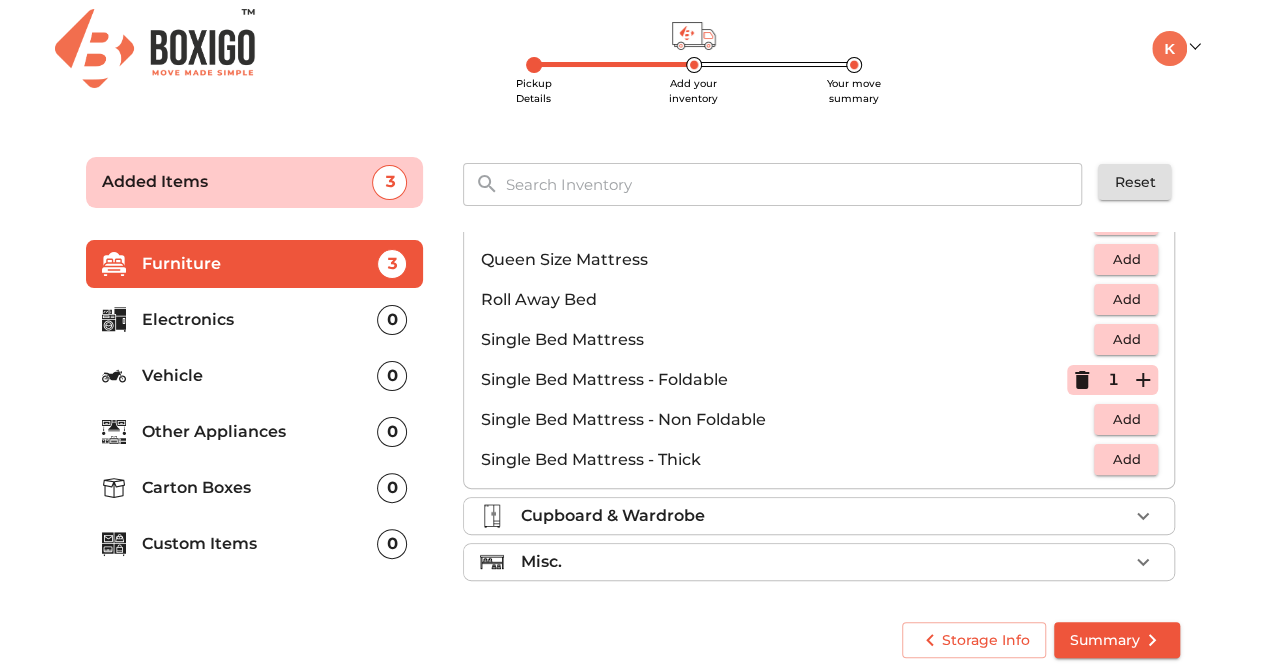 scroll, scrollTop: 0, scrollLeft: 0, axis: both 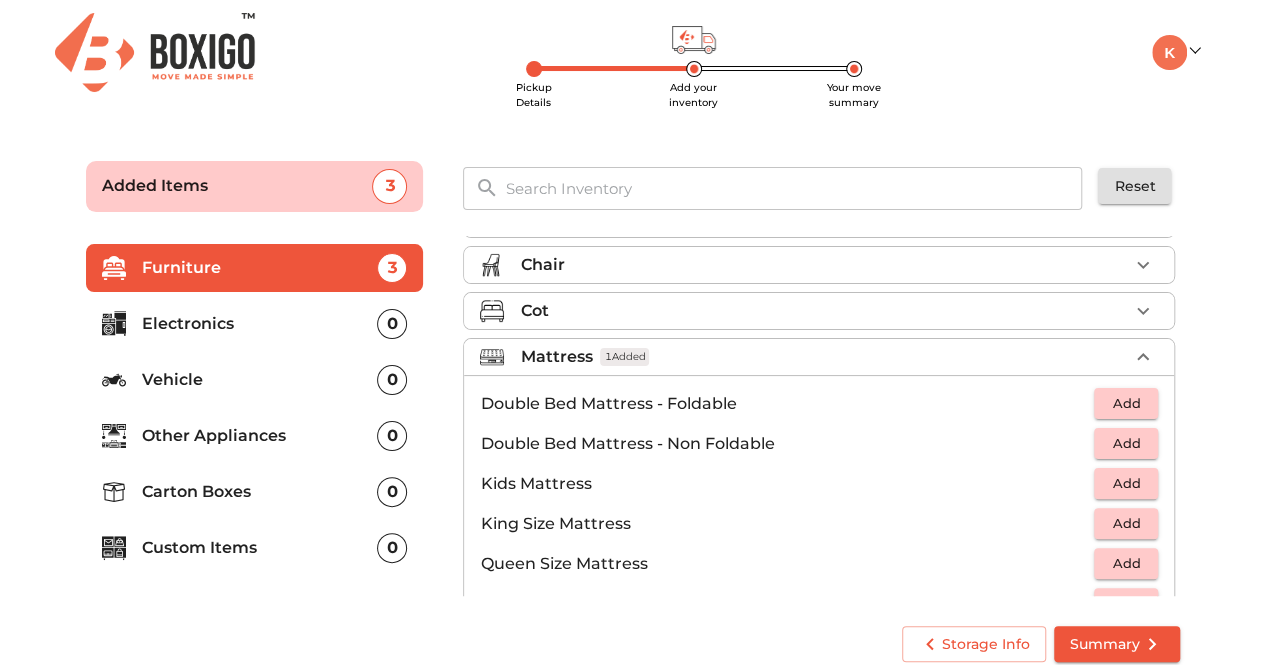 click 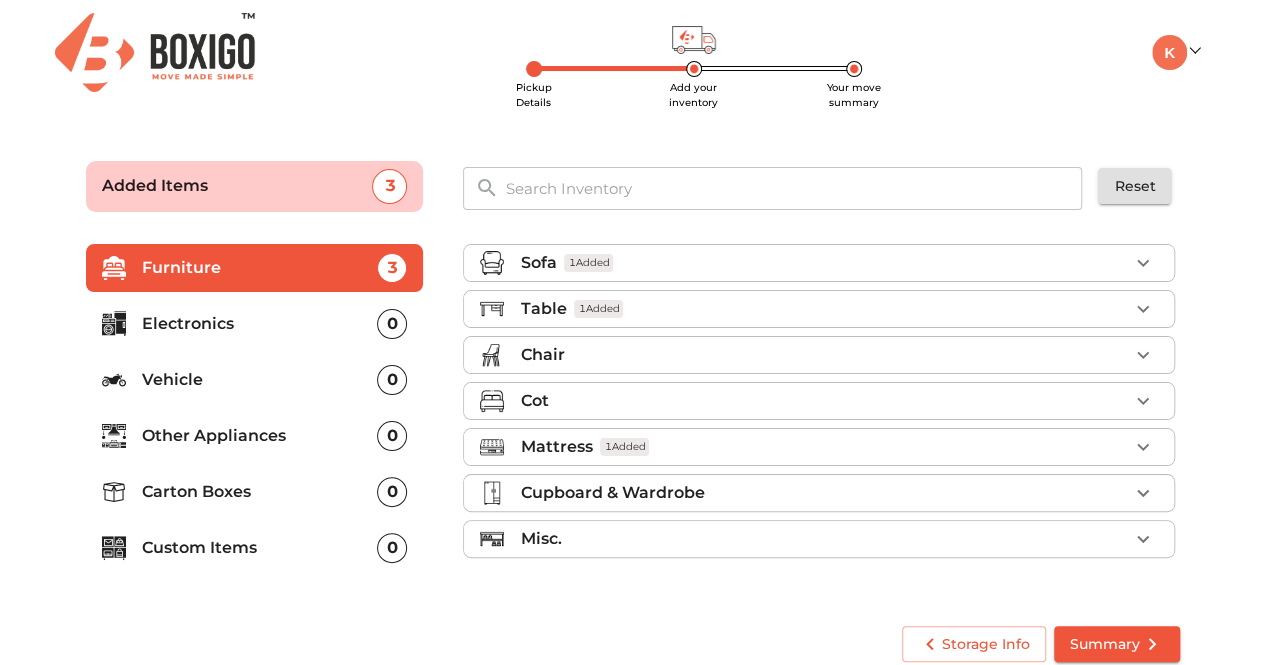 scroll, scrollTop: 0, scrollLeft: 0, axis: both 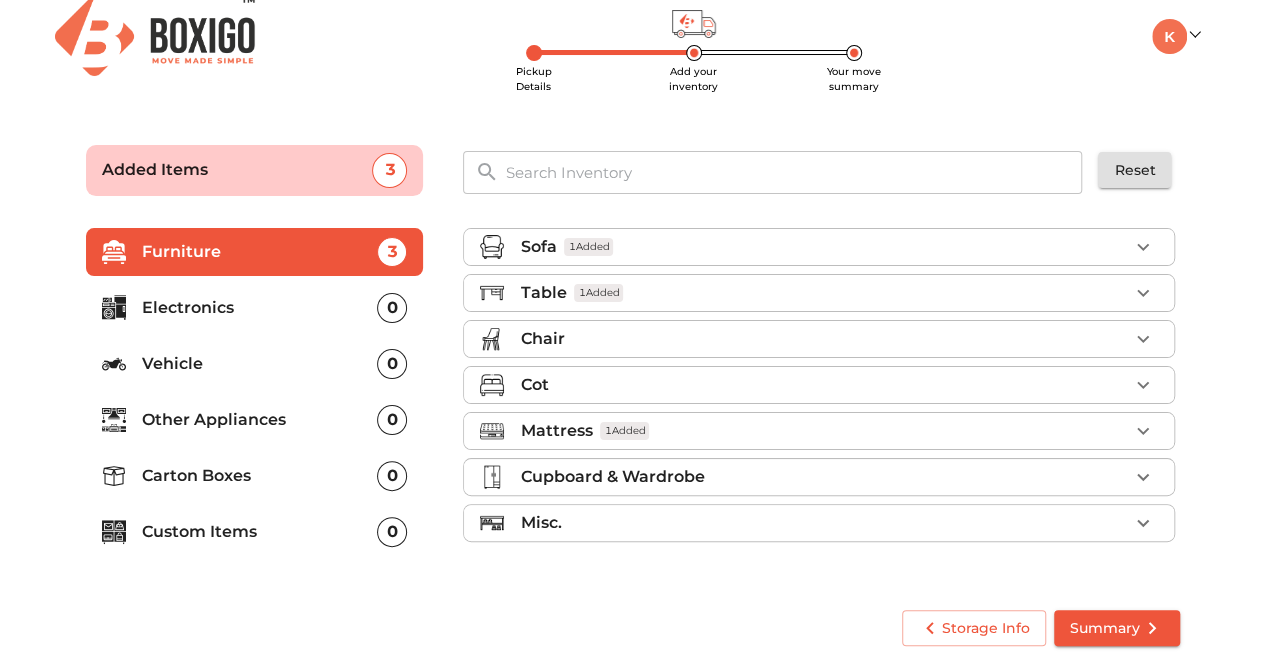 click 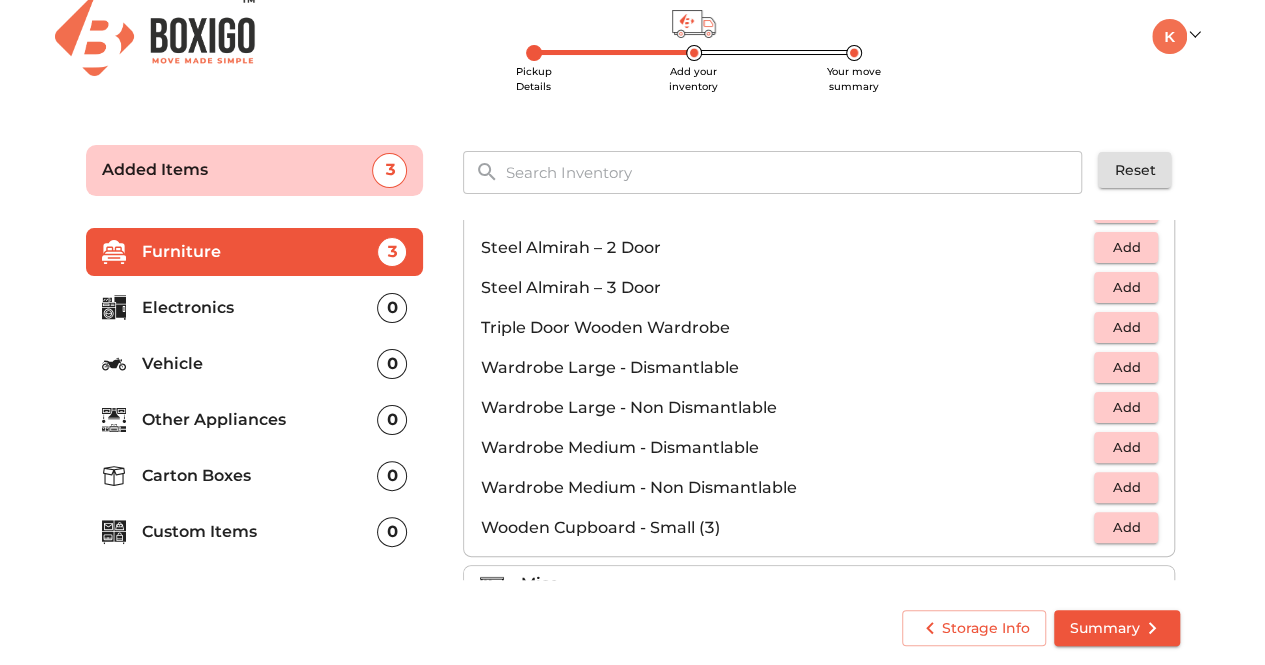 scroll, scrollTop: 670, scrollLeft: 0, axis: vertical 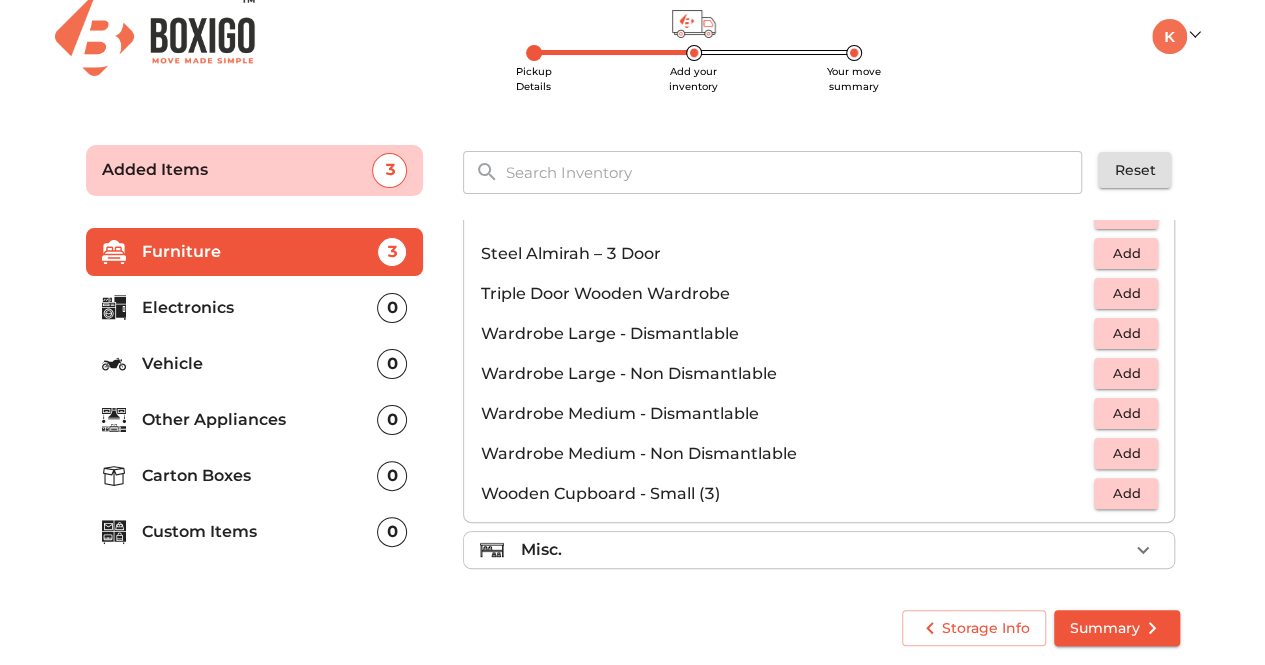 click on "Add" at bounding box center (1126, 333) 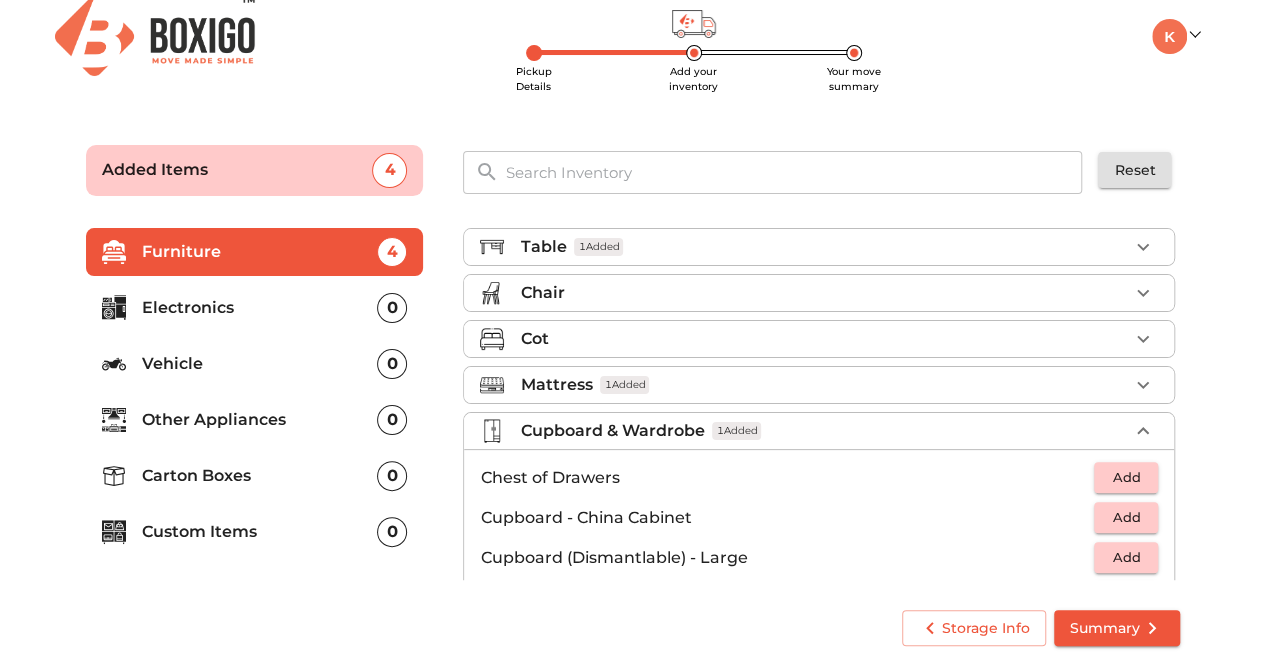 scroll, scrollTop: 0, scrollLeft: 0, axis: both 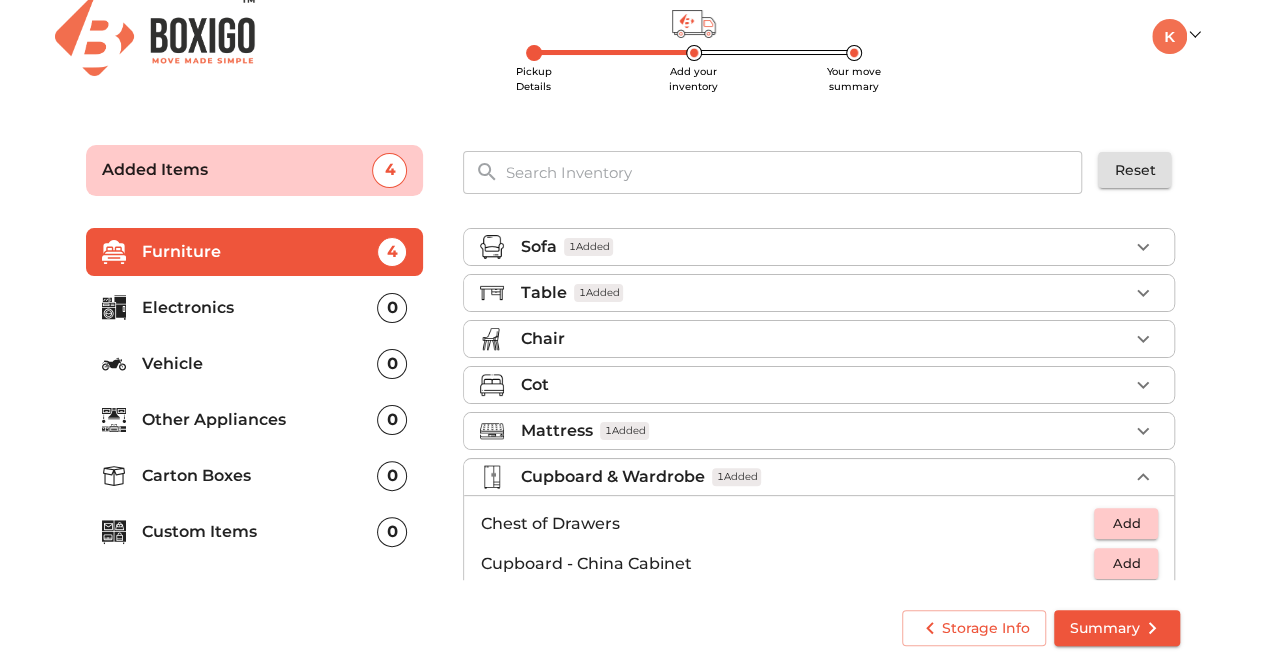 click 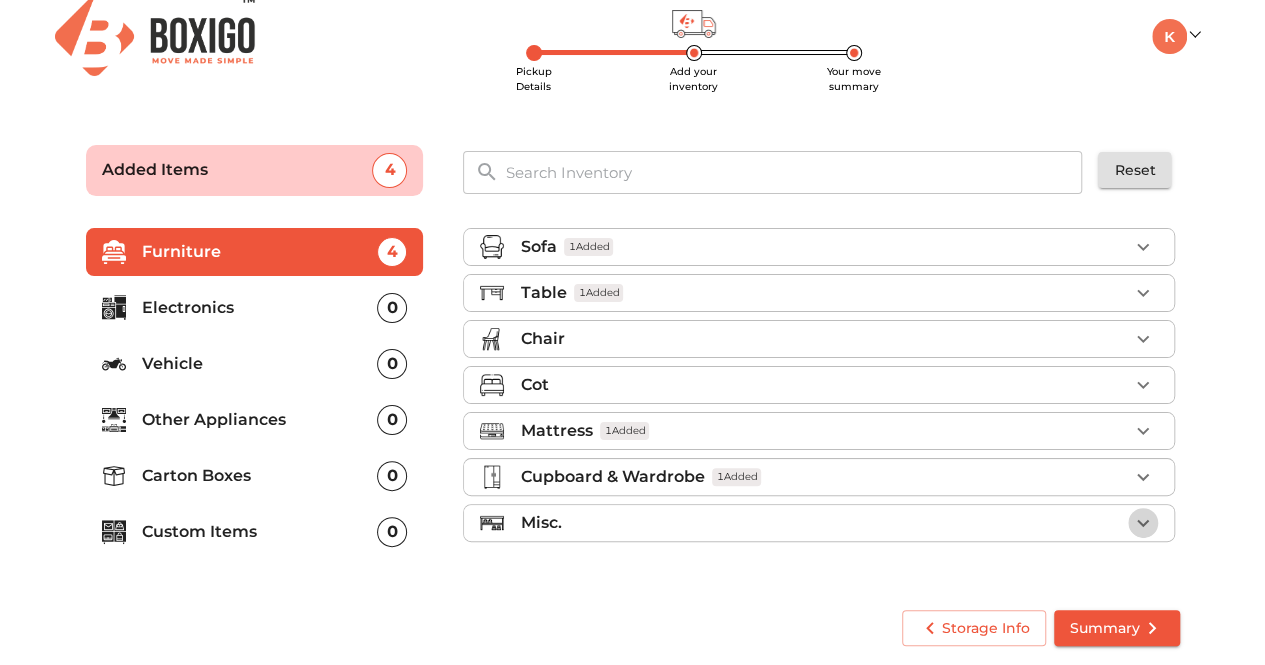 click 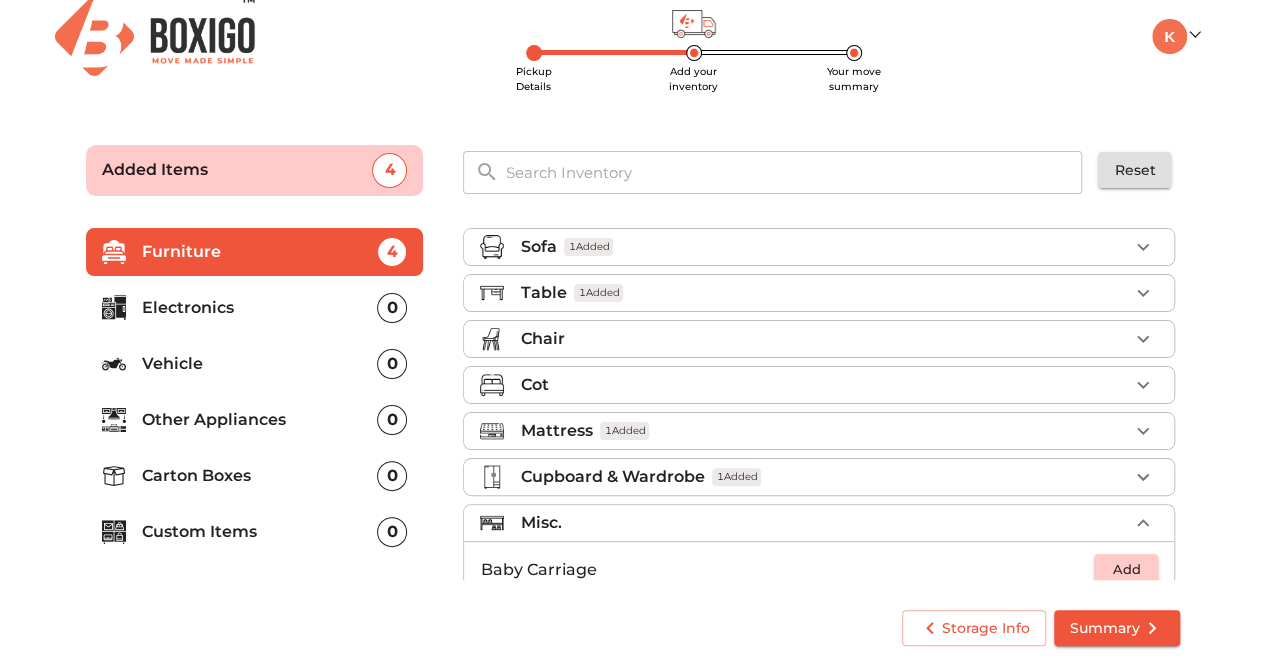 scroll, scrollTop: 100, scrollLeft: 0, axis: vertical 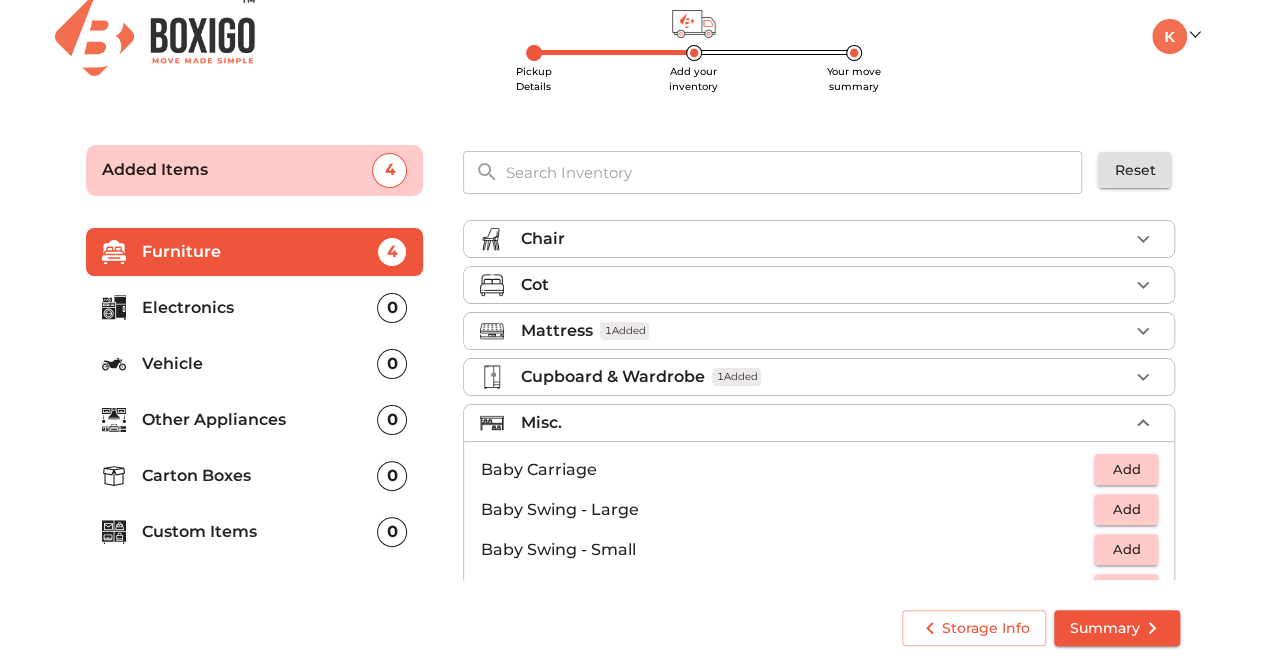 click on "Misc." at bounding box center [819, 423] 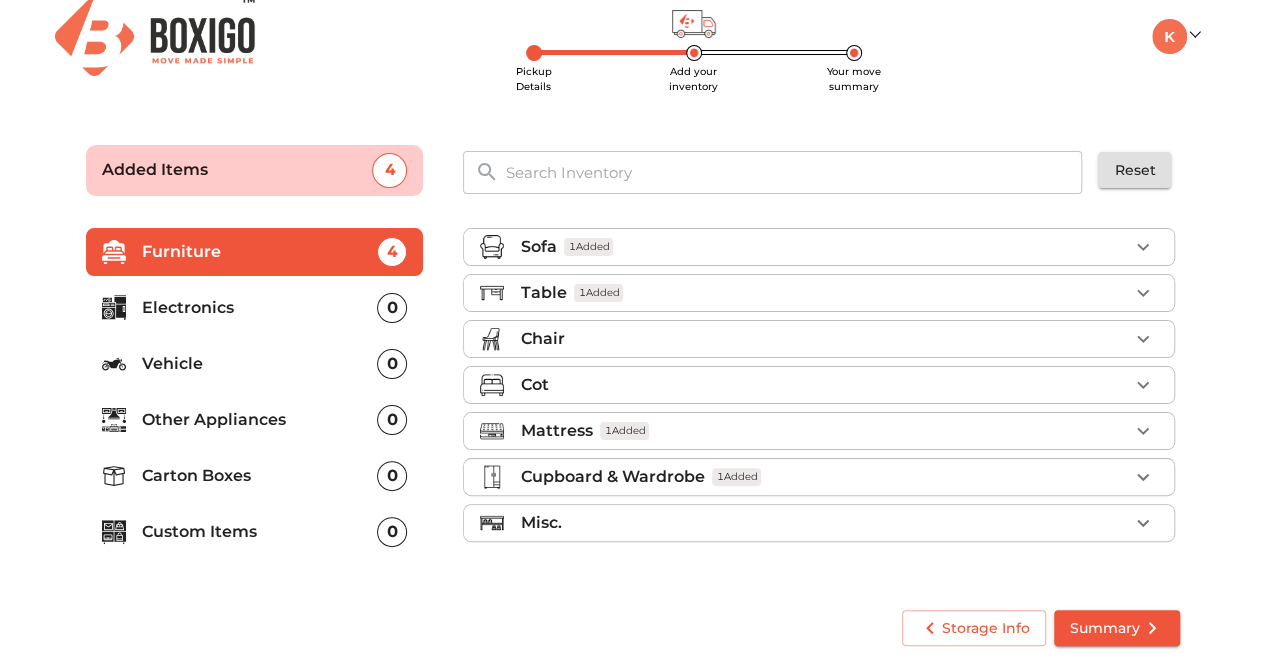 scroll, scrollTop: 0, scrollLeft: 0, axis: both 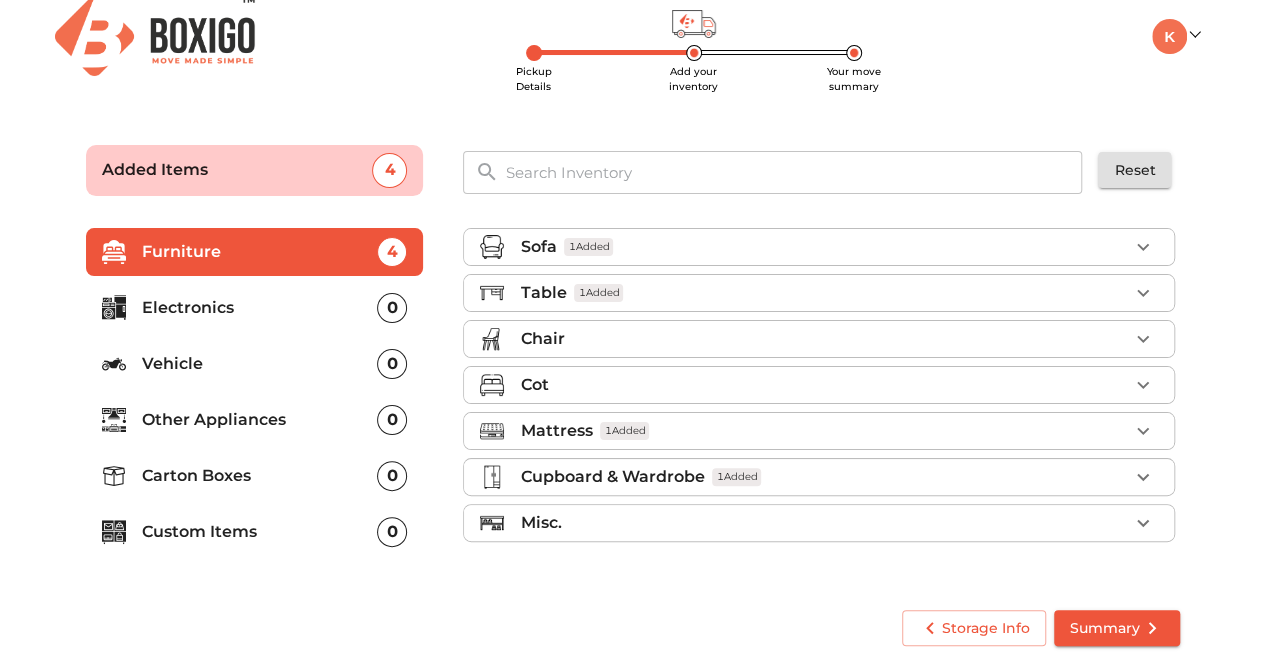 click on "Electronics" at bounding box center [260, 308] 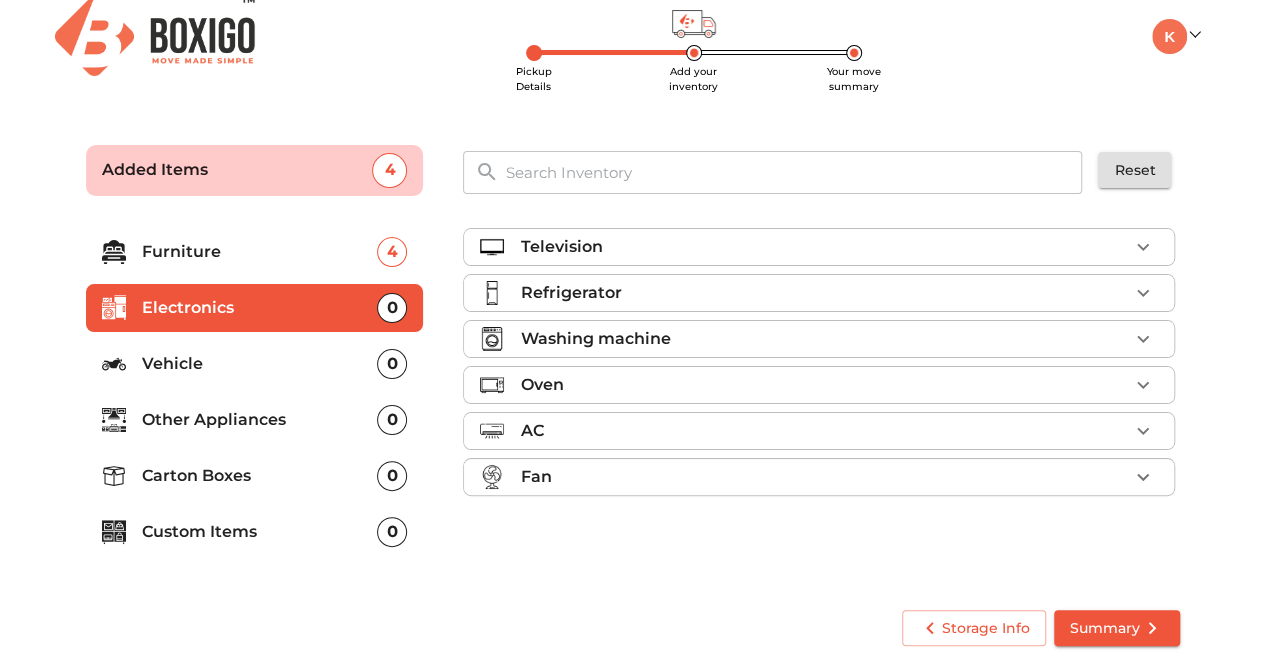 click 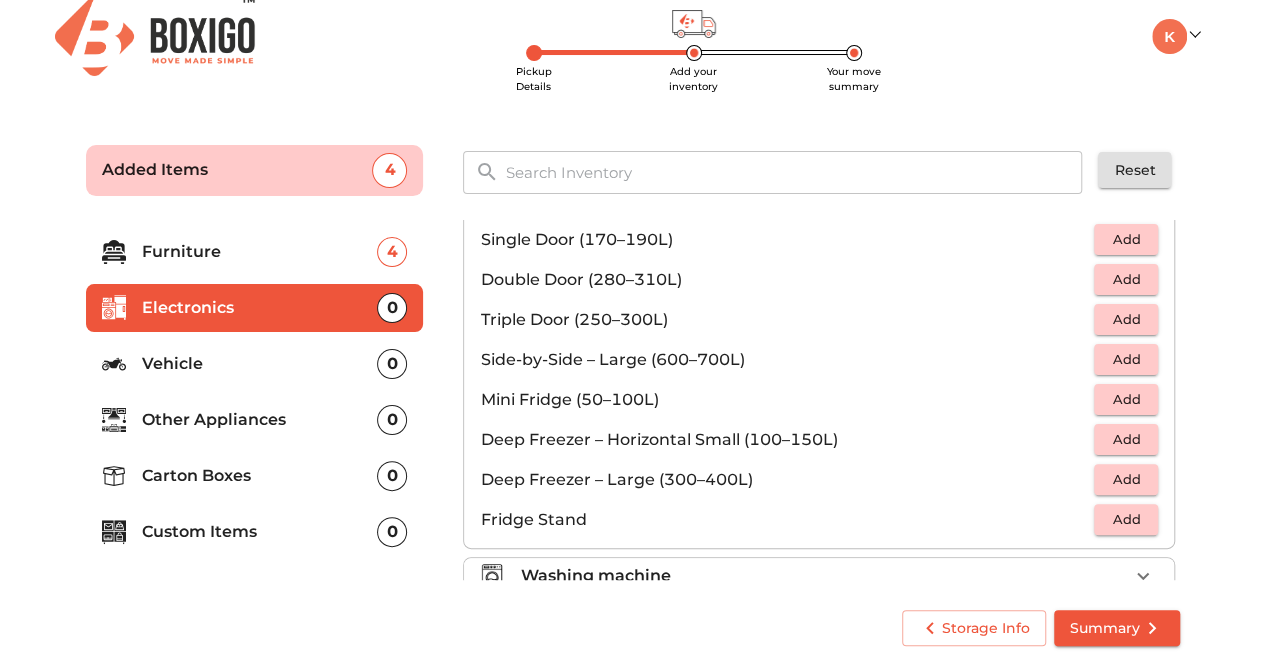 scroll, scrollTop: 0, scrollLeft: 0, axis: both 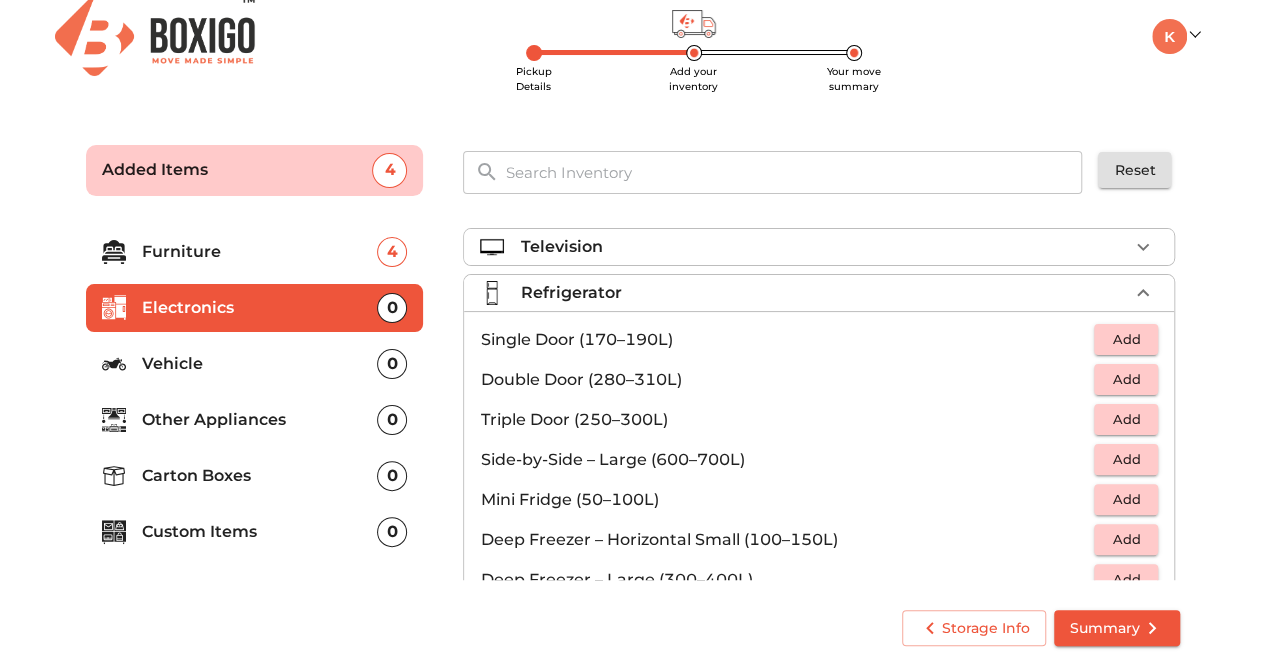 click on "Add" at bounding box center (1126, 379) 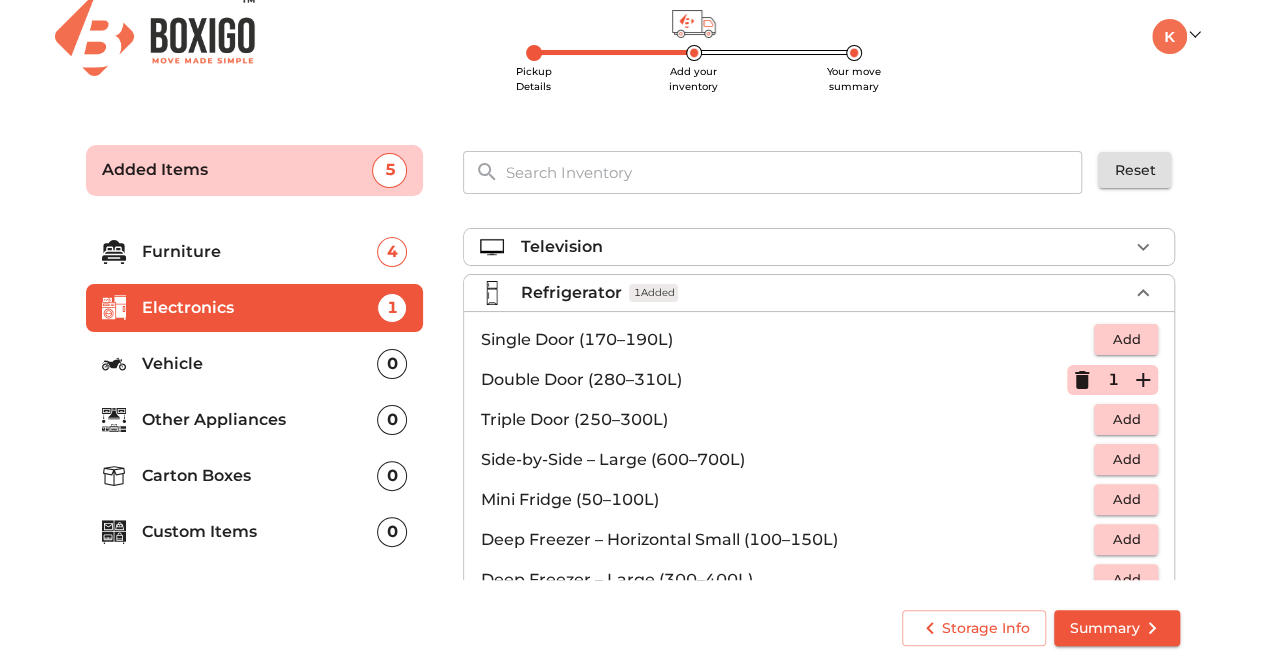 click 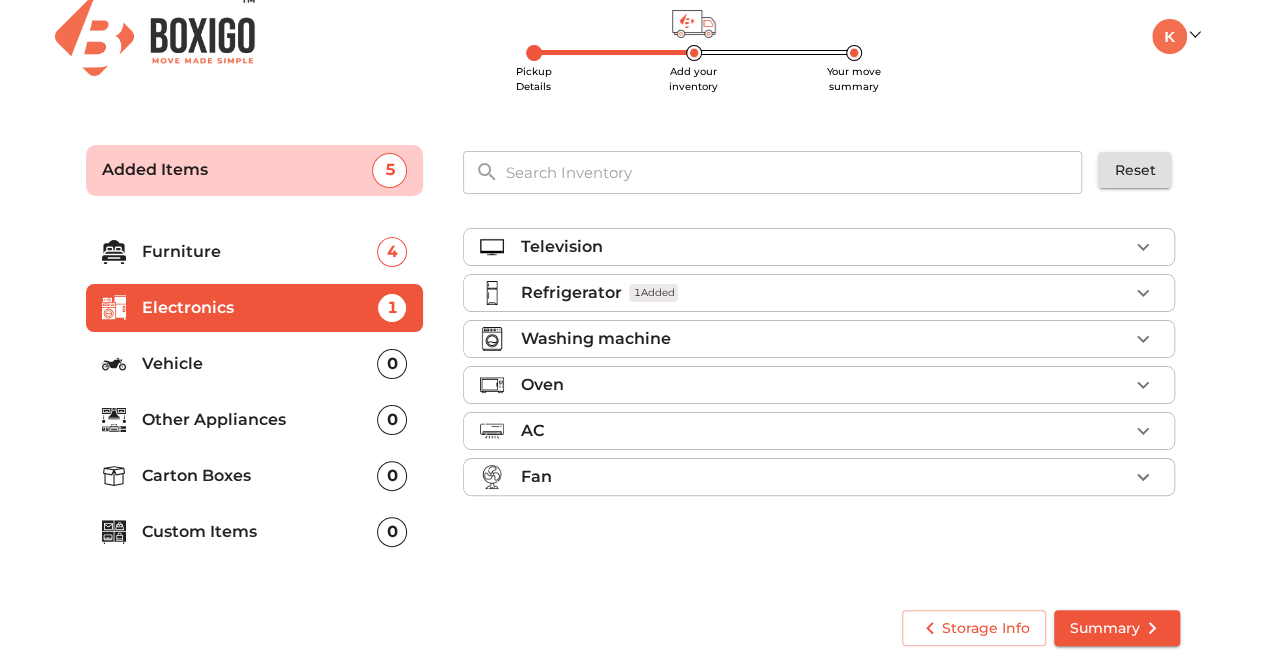 click 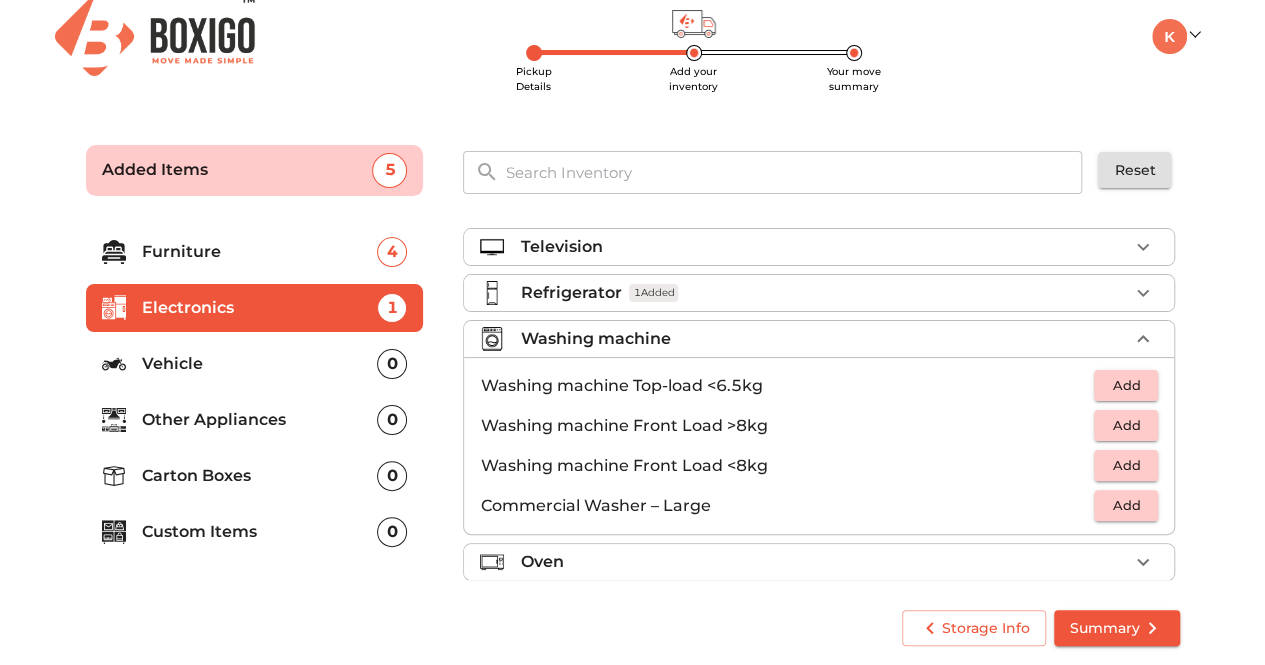 click on "Add" at bounding box center [1126, 385] 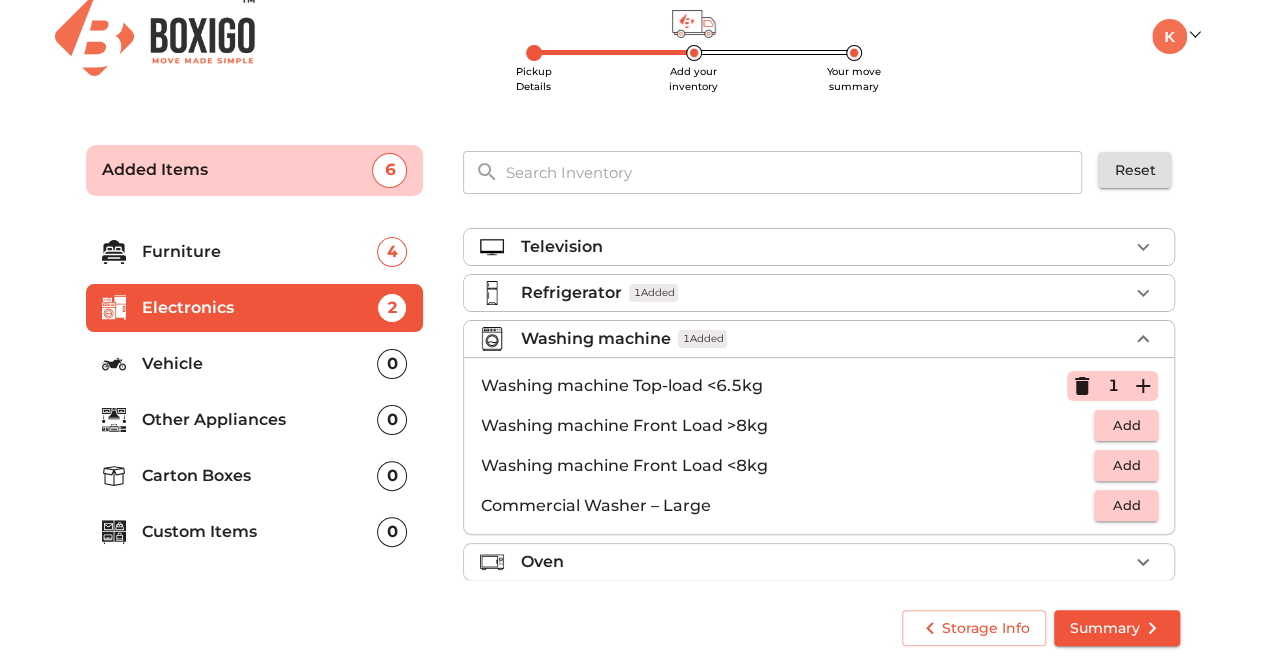 click 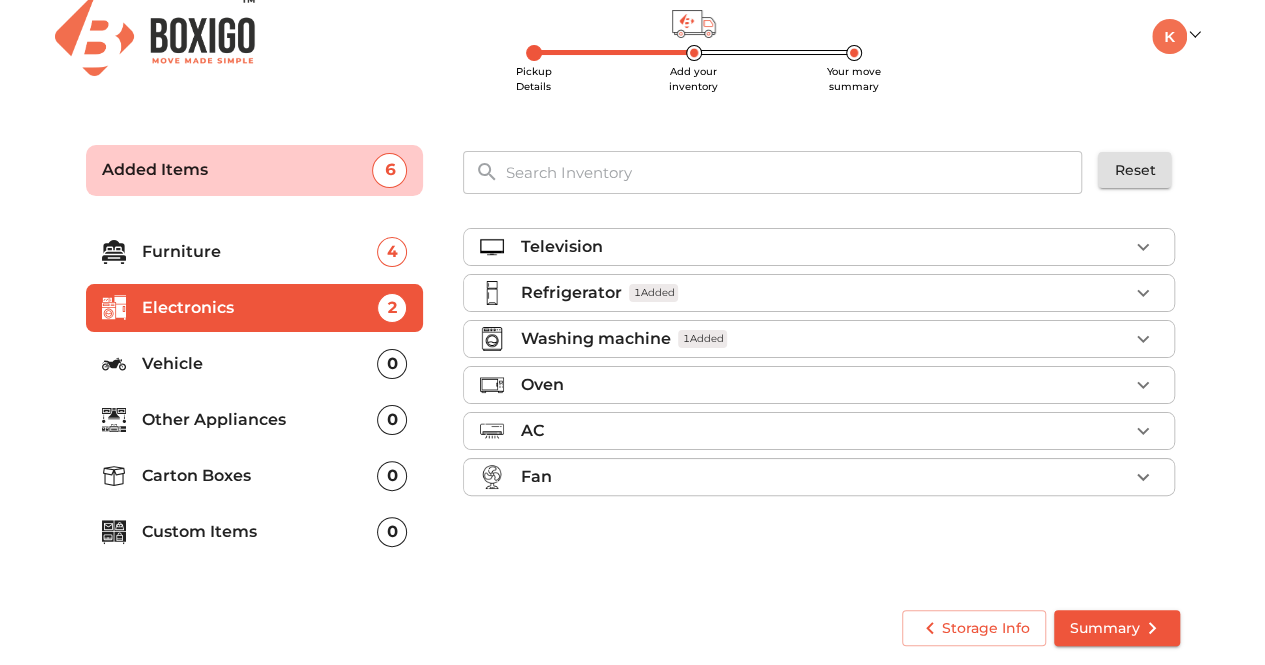 click 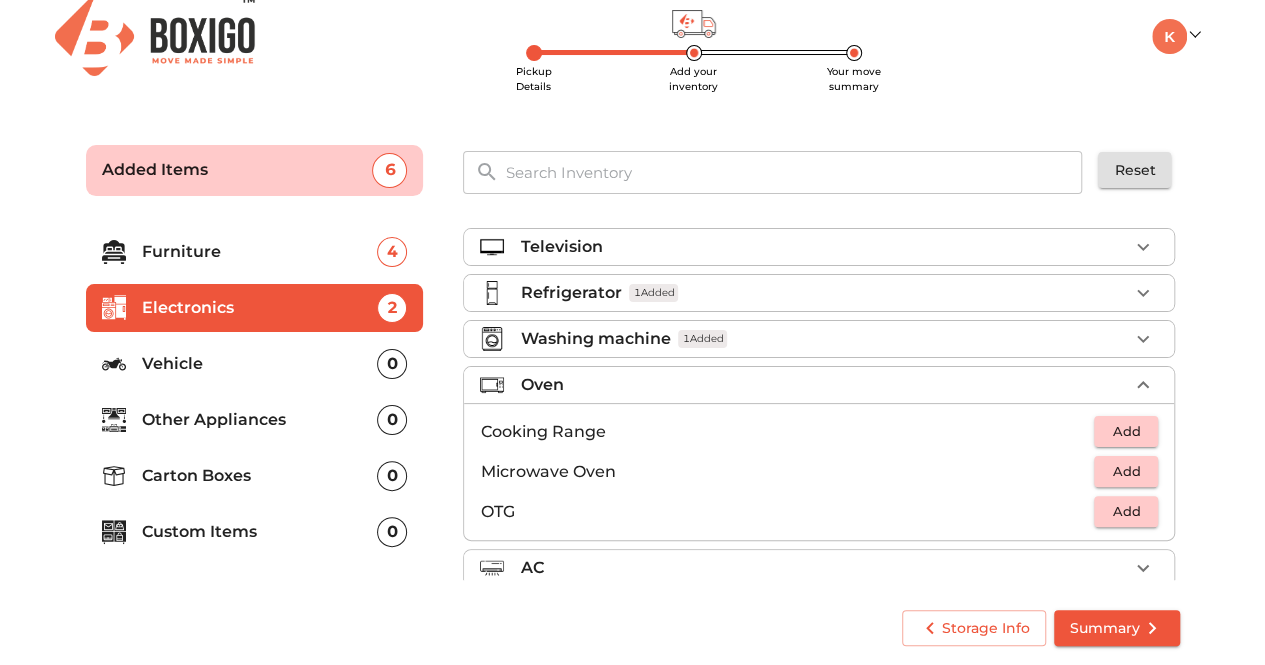 click on "Add" at bounding box center (1126, 511) 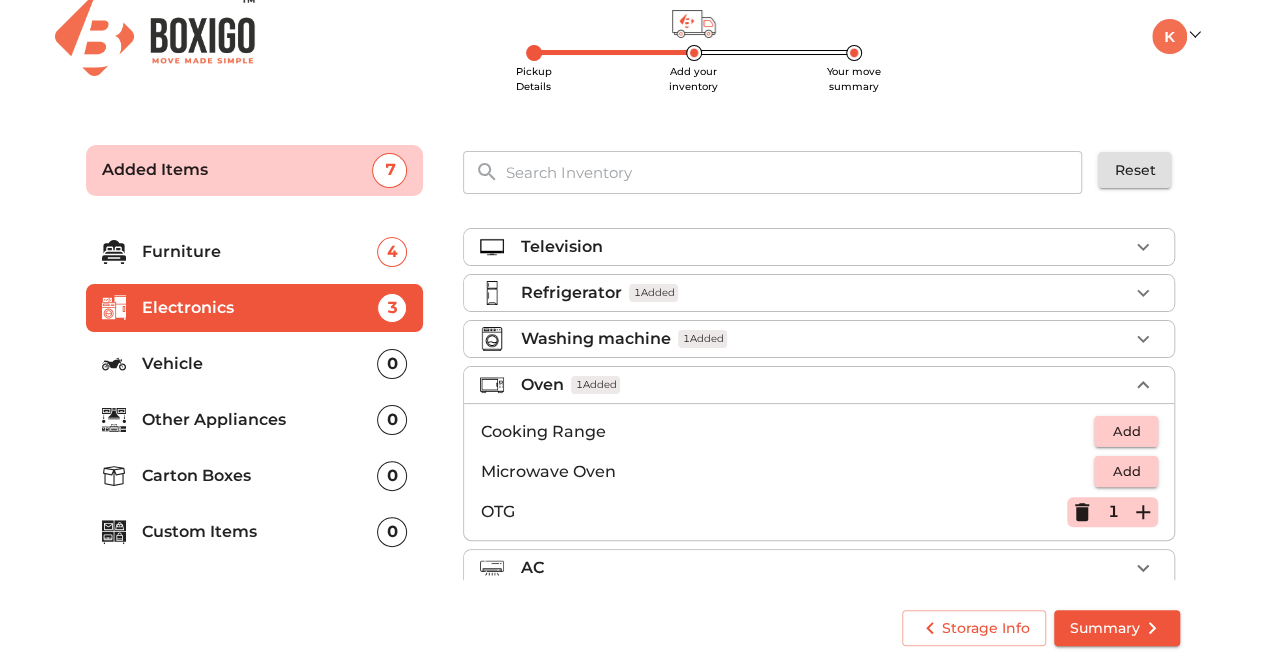 click 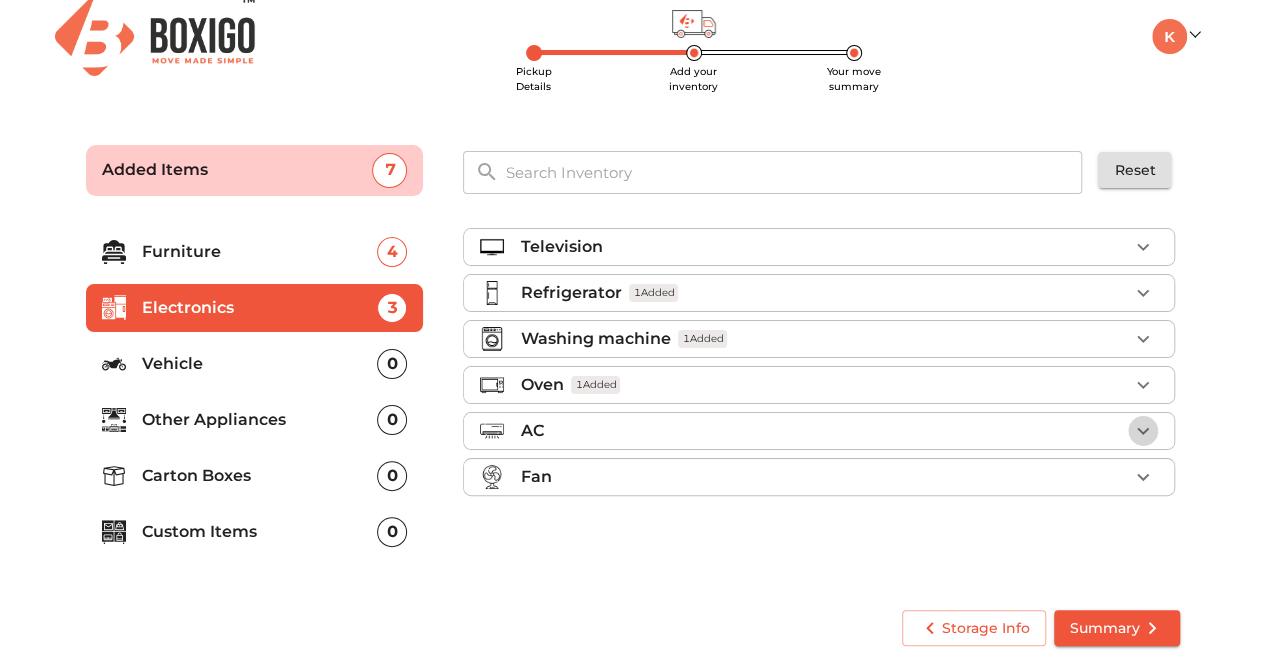 click 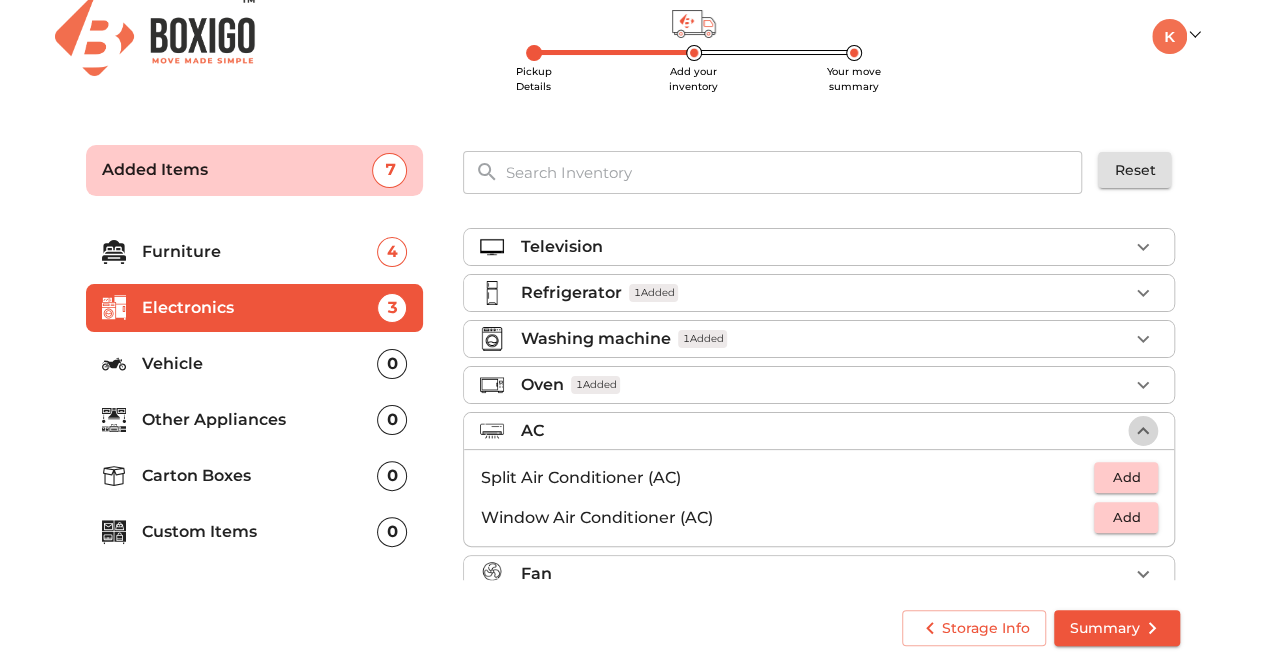 click at bounding box center (1143, 431) 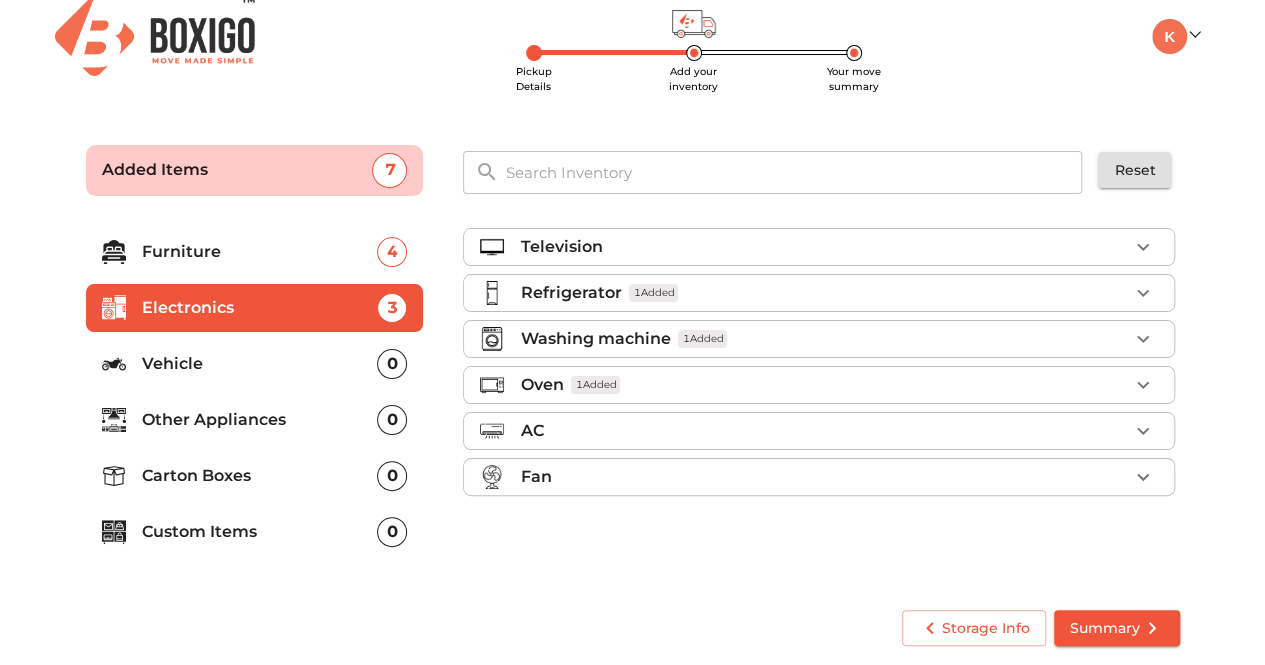 click on "Vehicle" at bounding box center [260, 364] 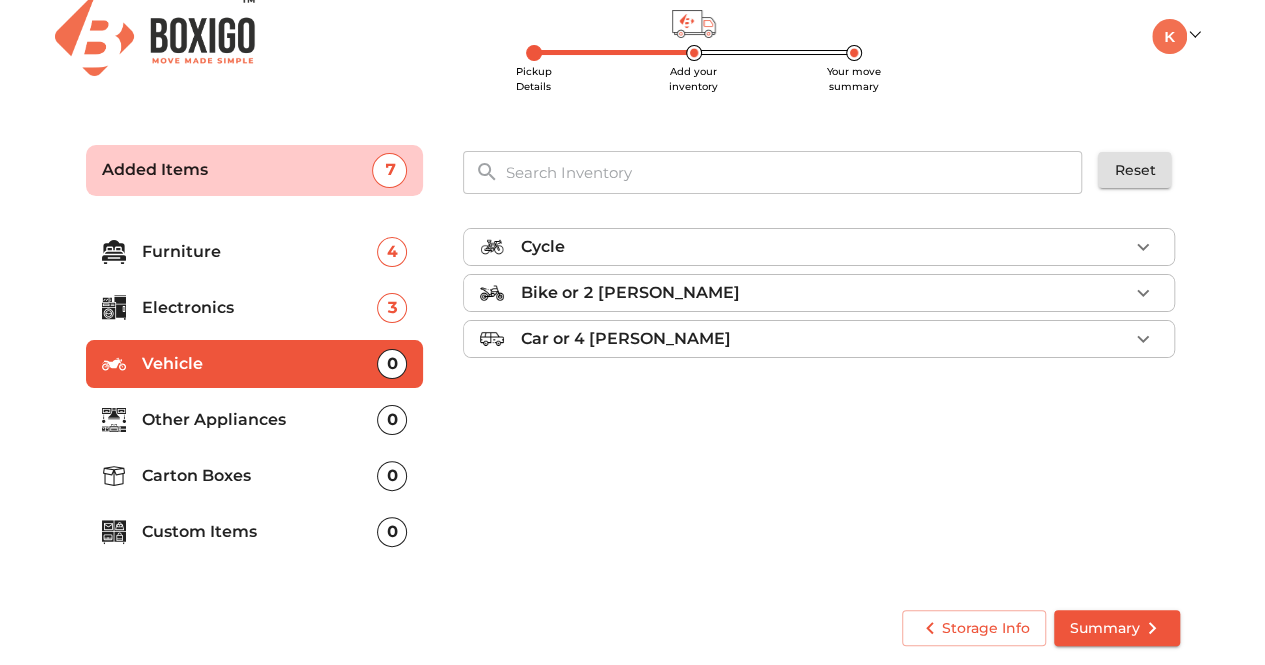 click on "Other Appliances" at bounding box center [260, 420] 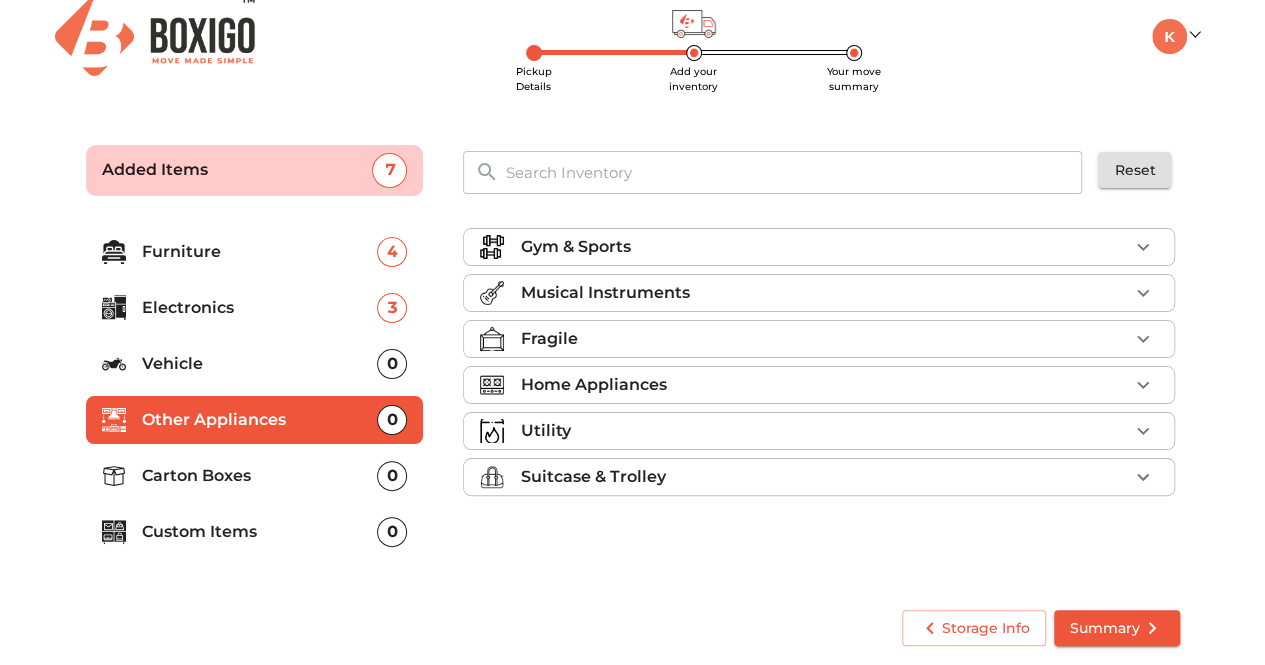 click 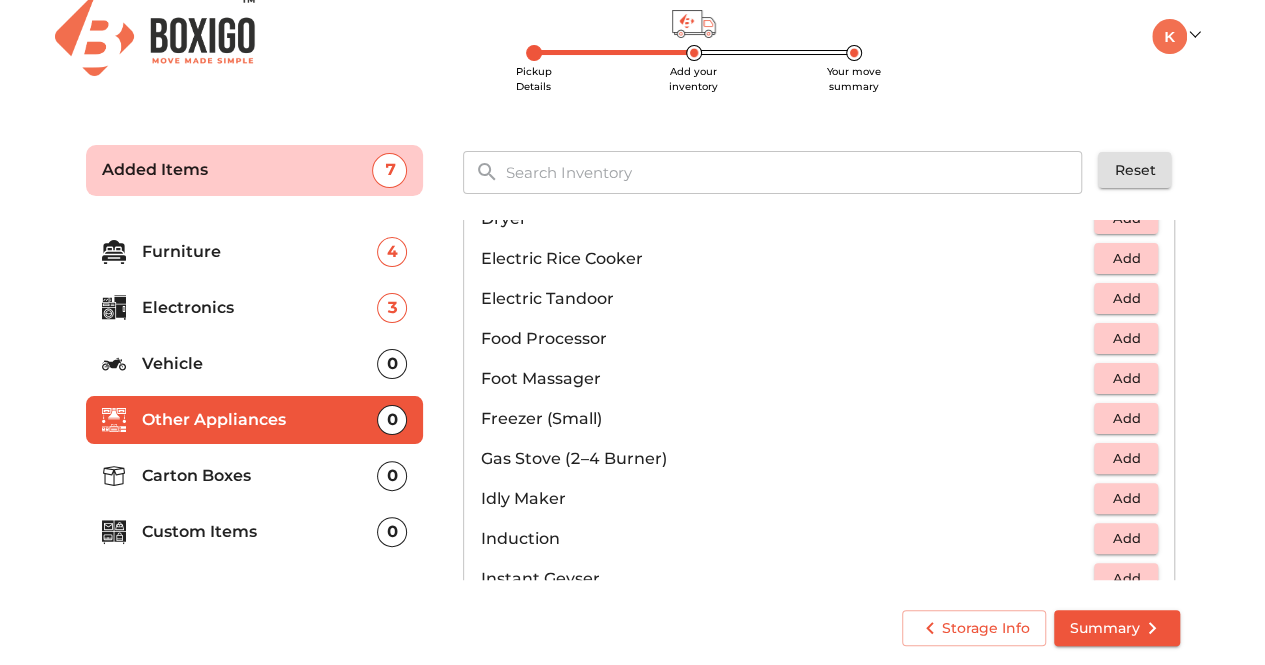 scroll, scrollTop: 684, scrollLeft: 0, axis: vertical 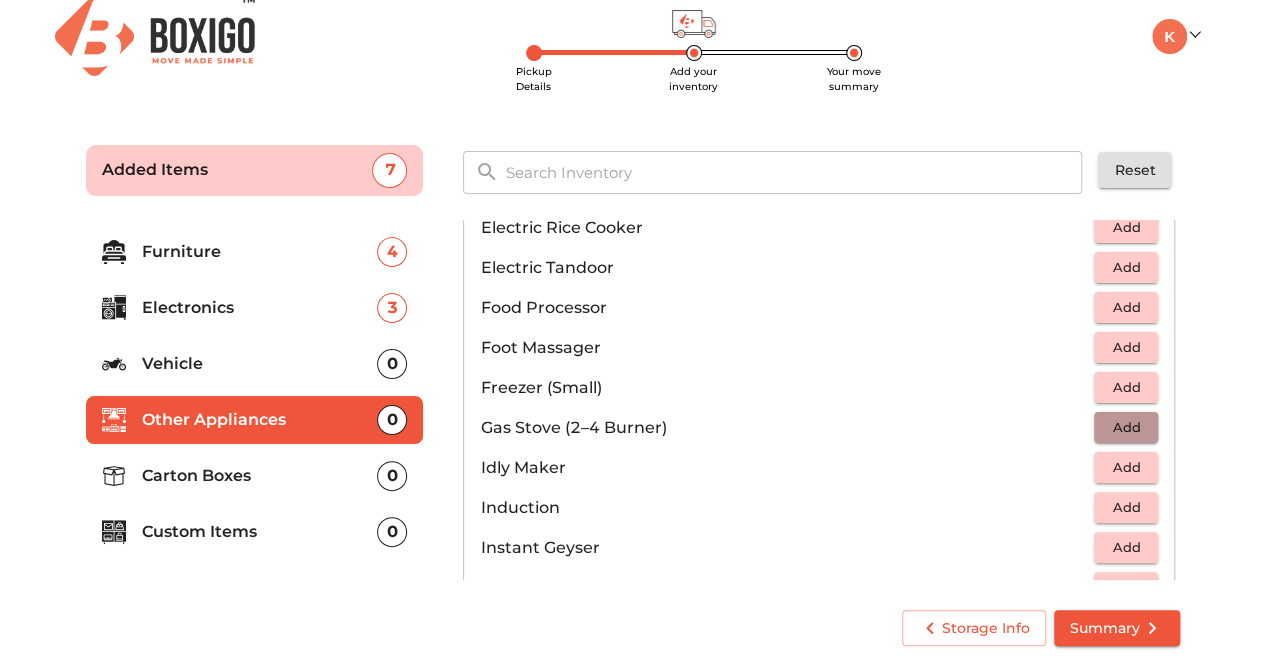 click on "Add" at bounding box center (1126, 427) 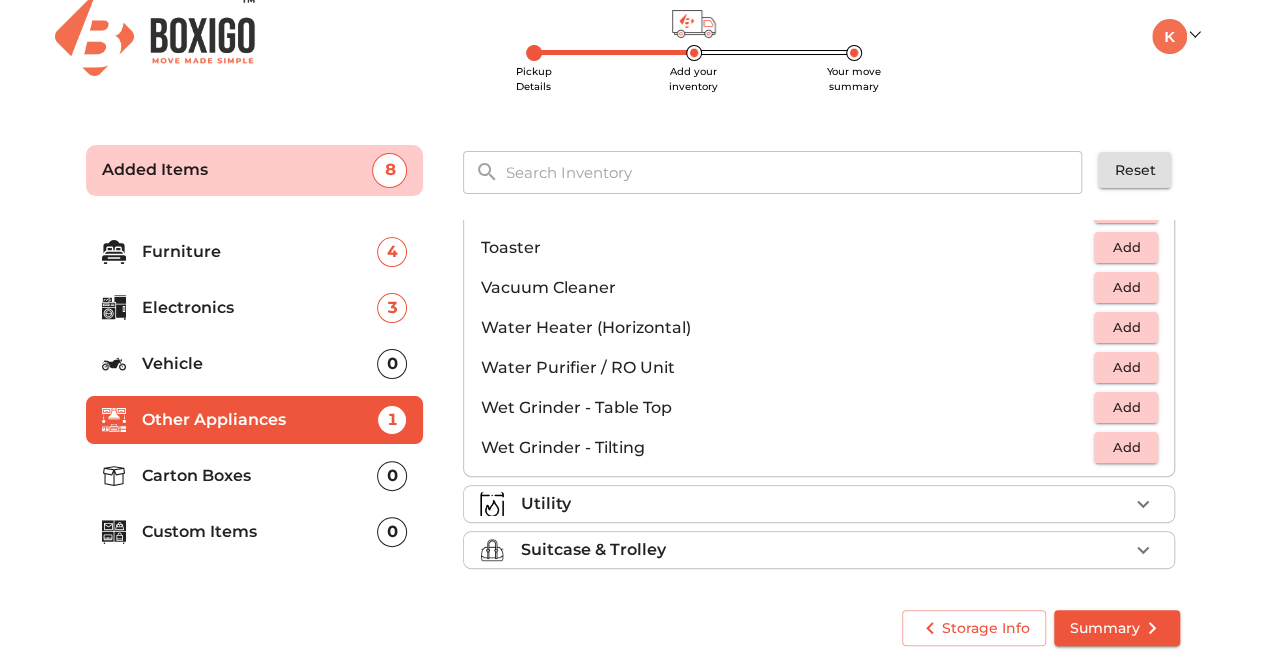 scroll, scrollTop: 1284, scrollLeft: 0, axis: vertical 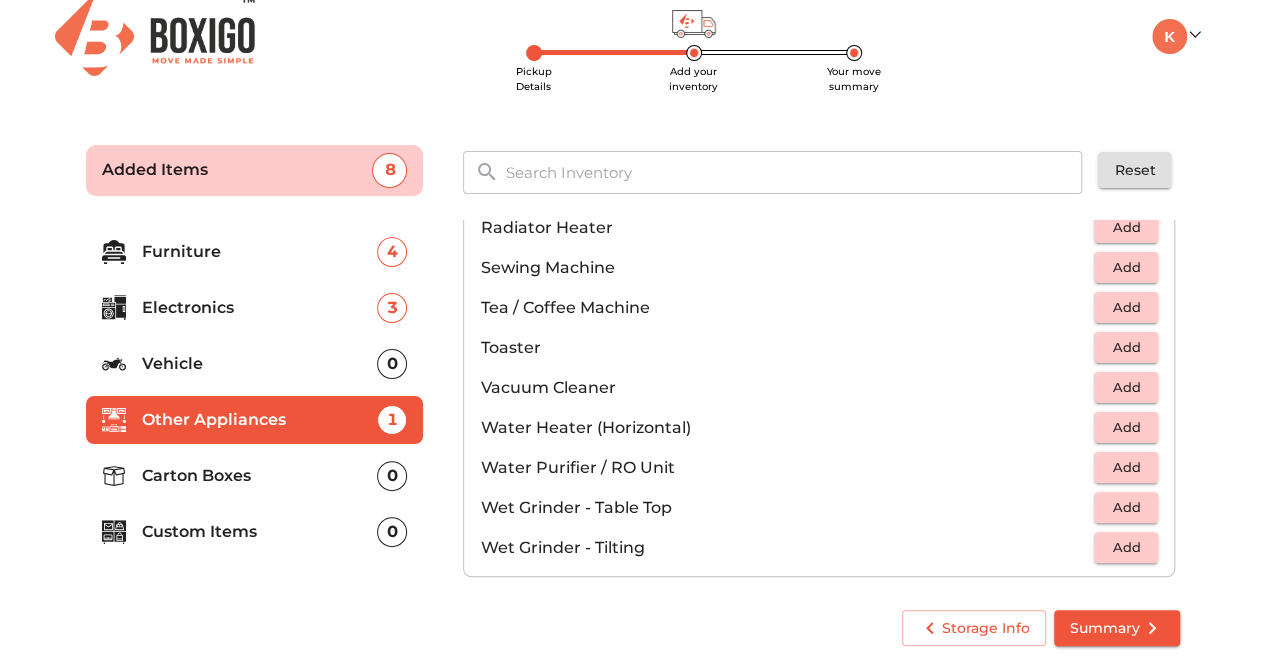 click on "Add" at bounding box center [1126, 467] 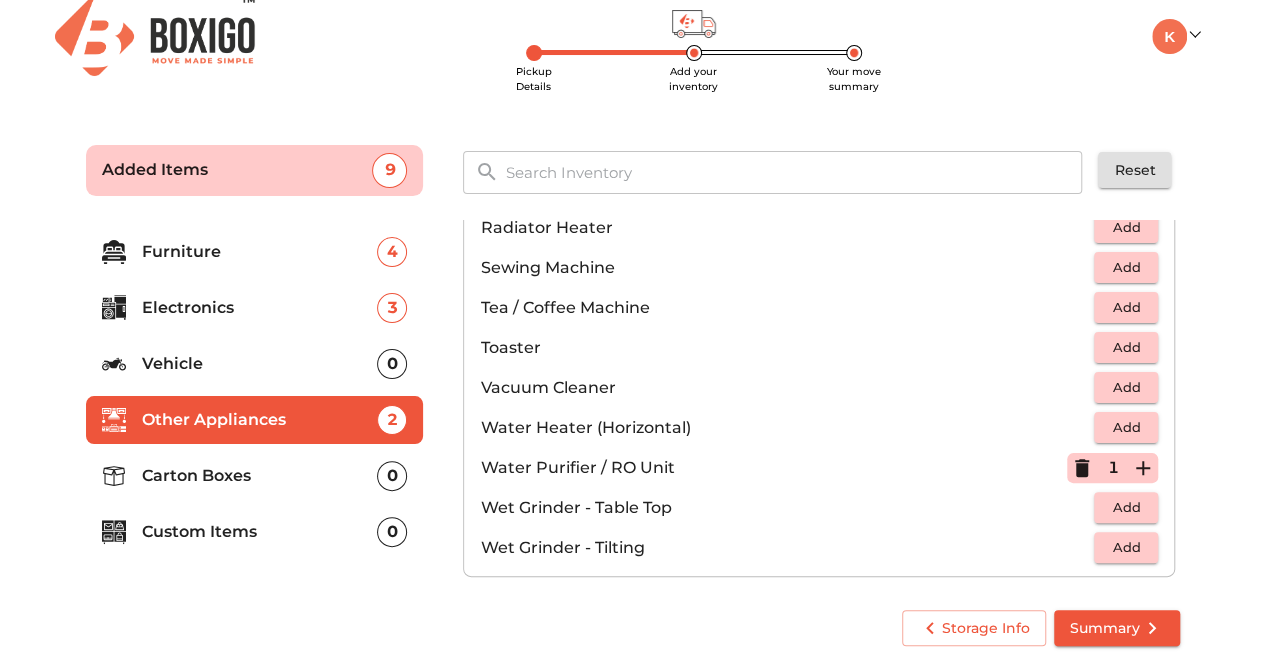 scroll, scrollTop: 1384, scrollLeft: 0, axis: vertical 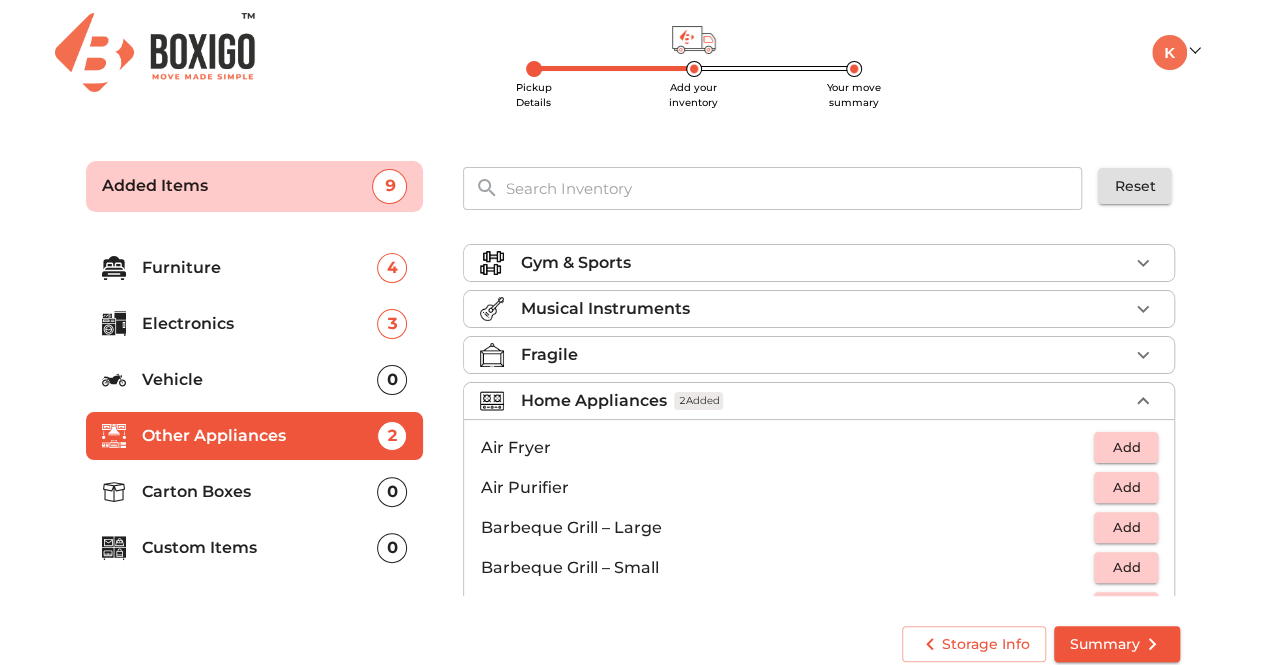 click 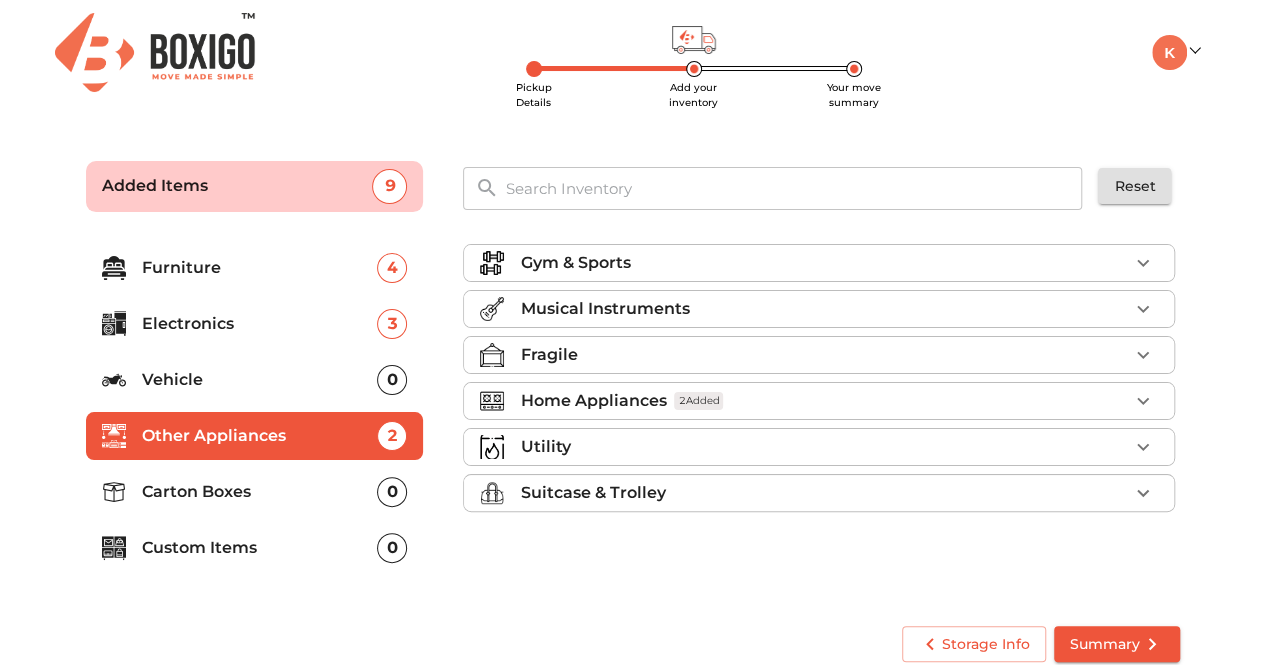 click 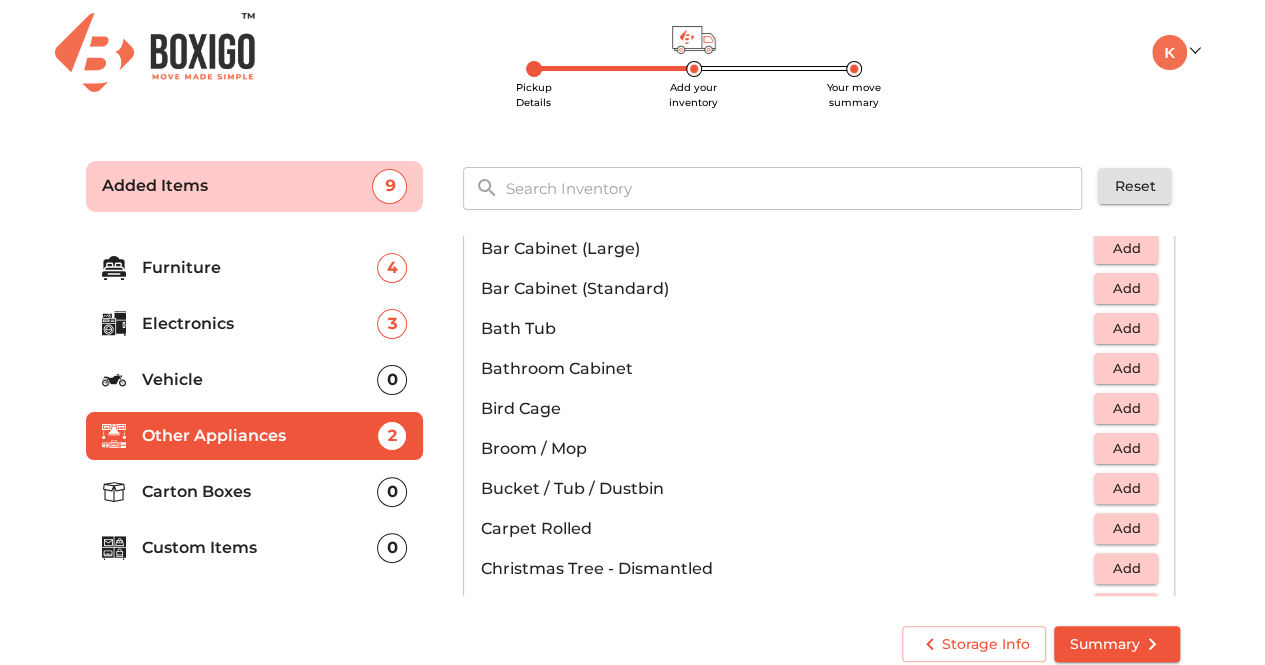 scroll, scrollTop: 200, scrollLeft: 0, axis: vertical 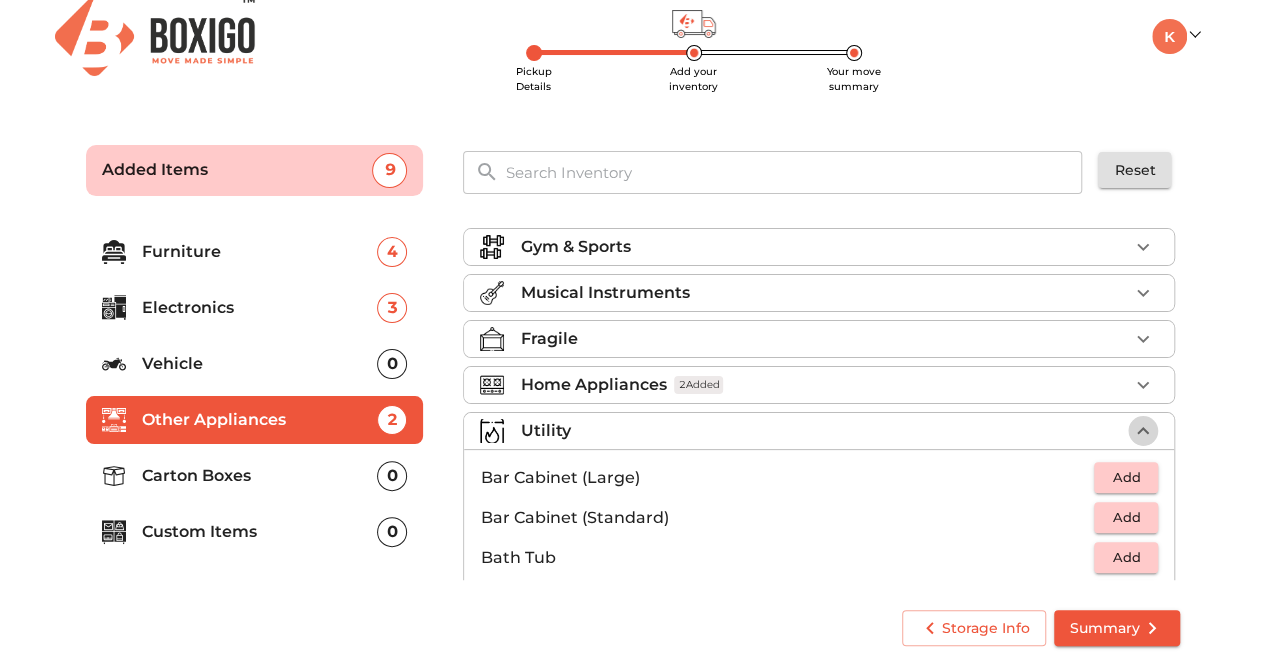 click 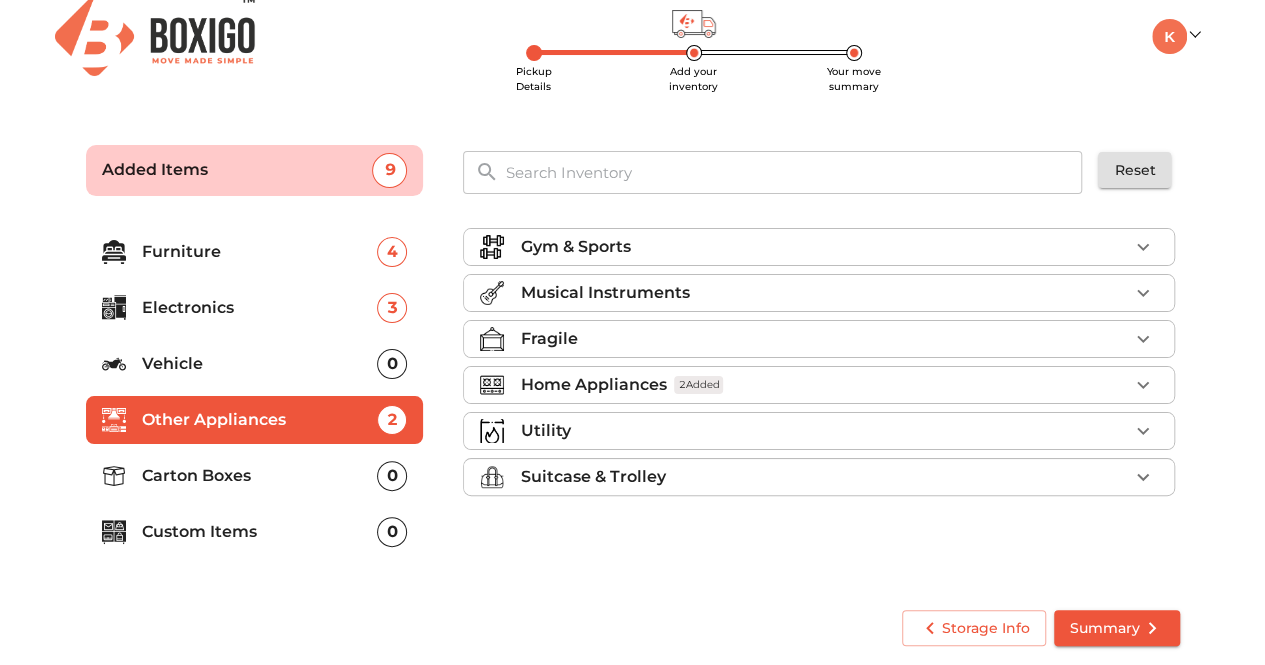 click on "Carton Boxes" at bounding box center [260, 476] 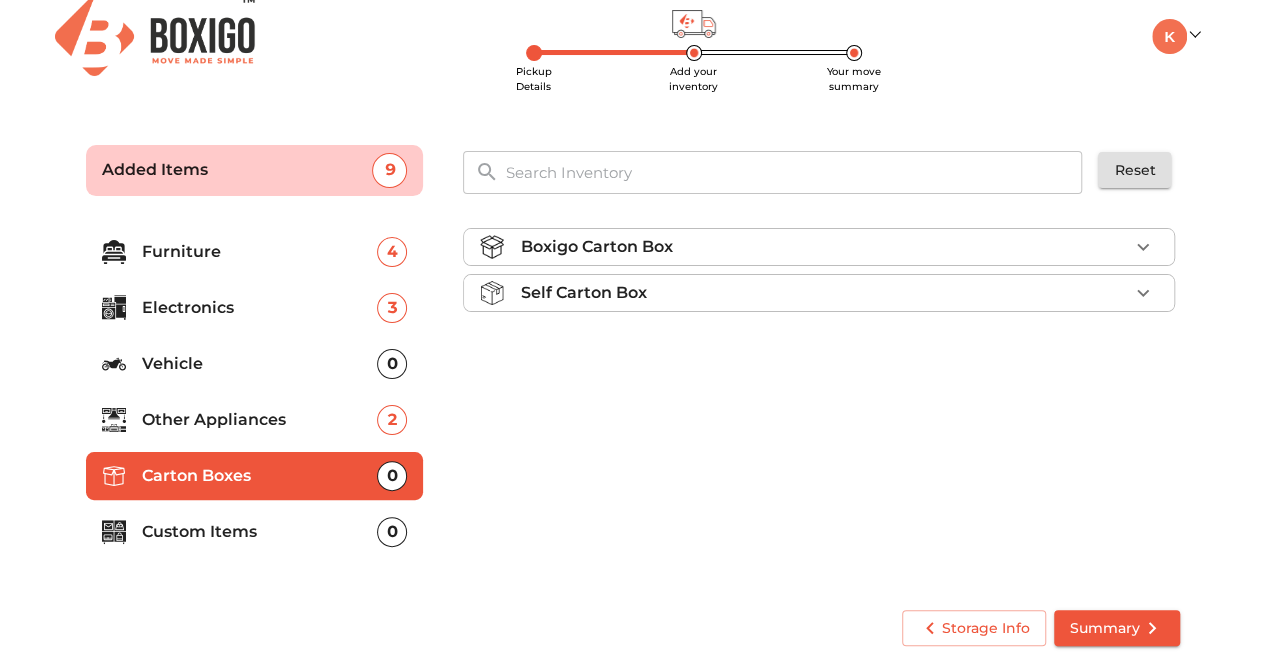 click 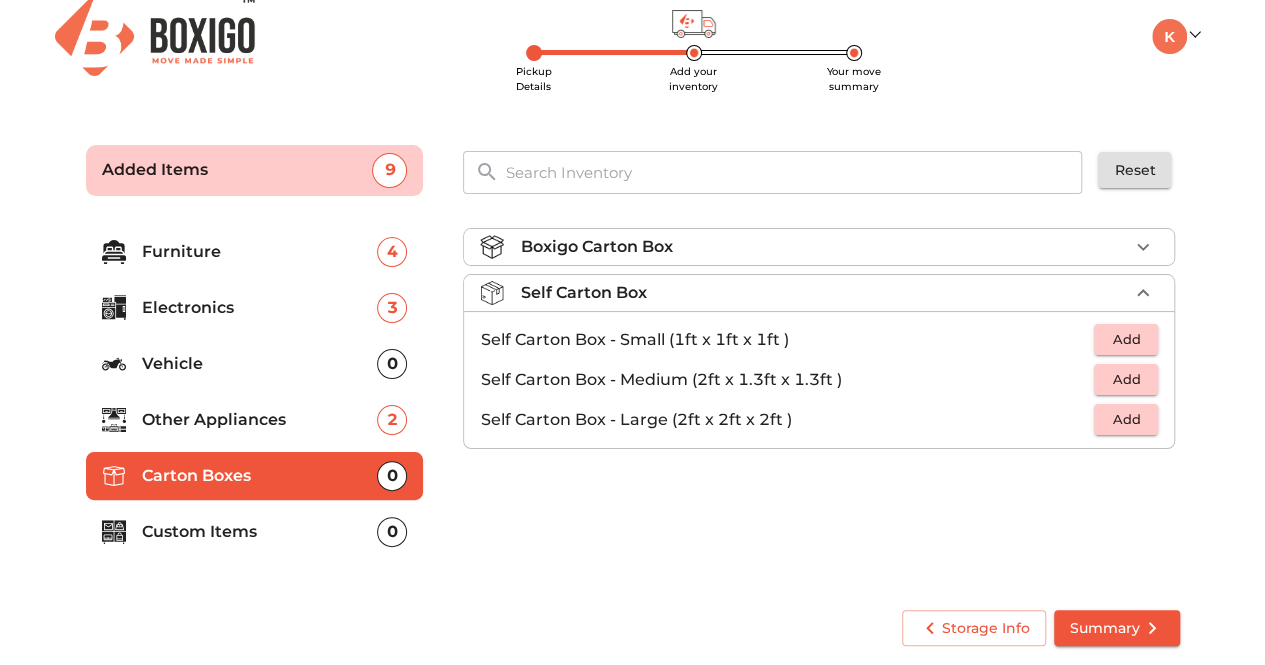 click on "Add" at bounding box center [1126, 419] 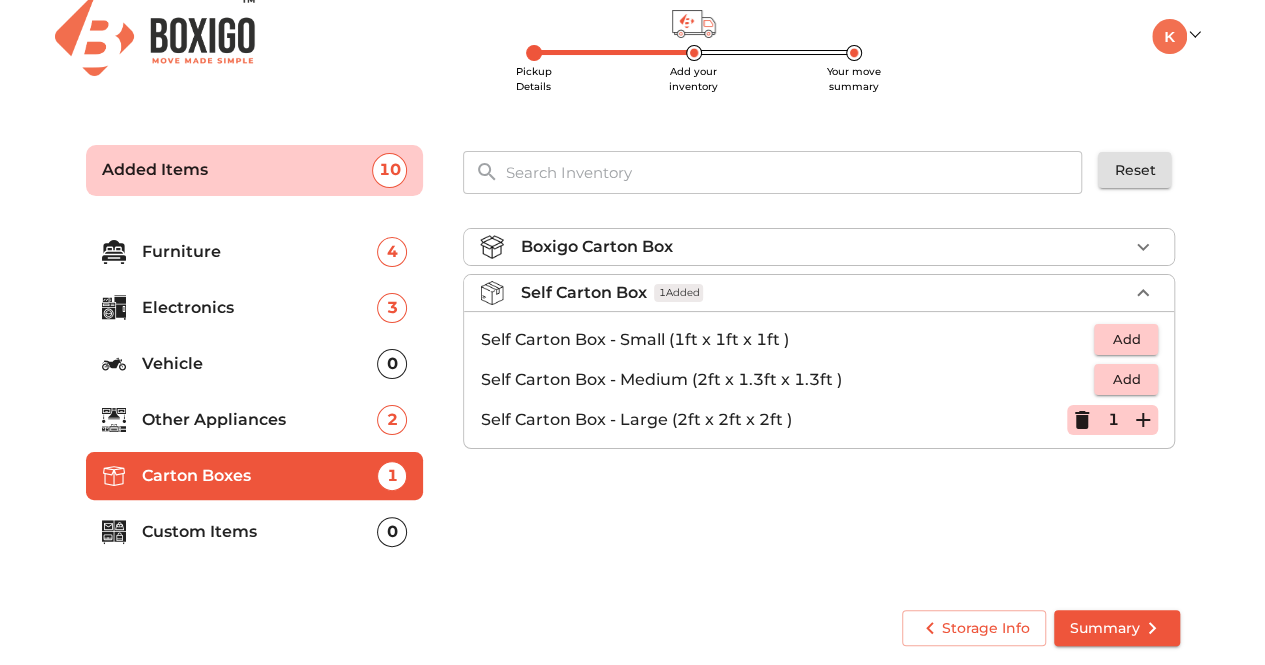 click 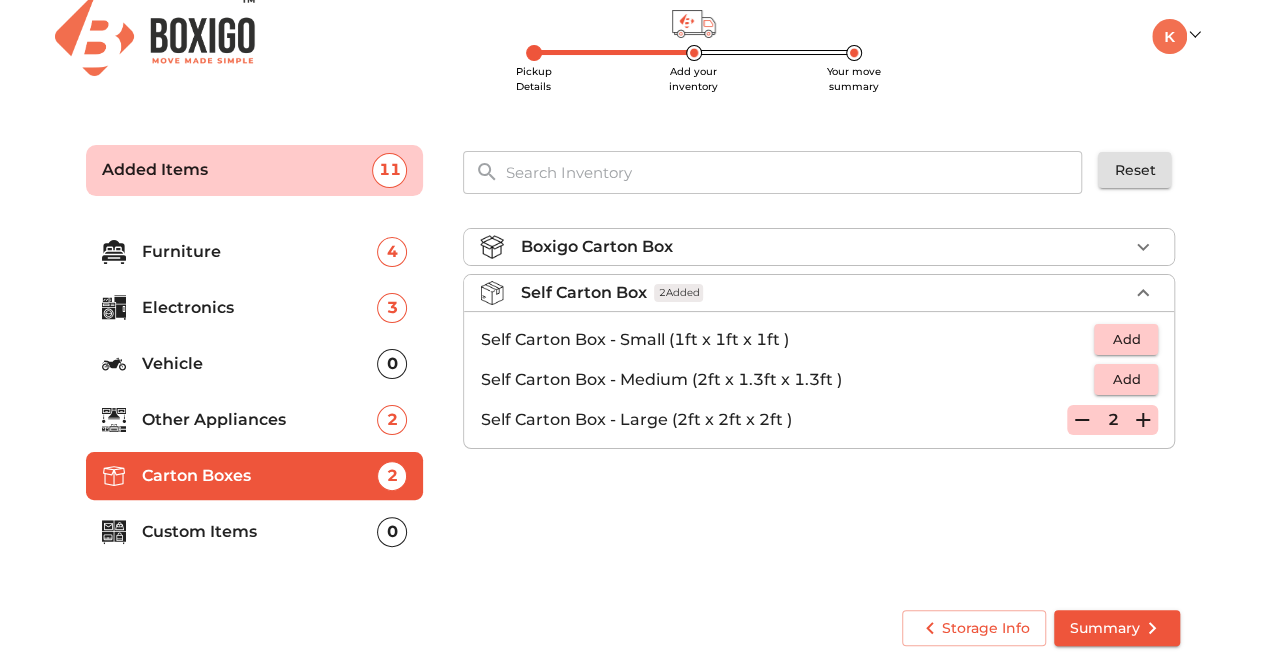 click 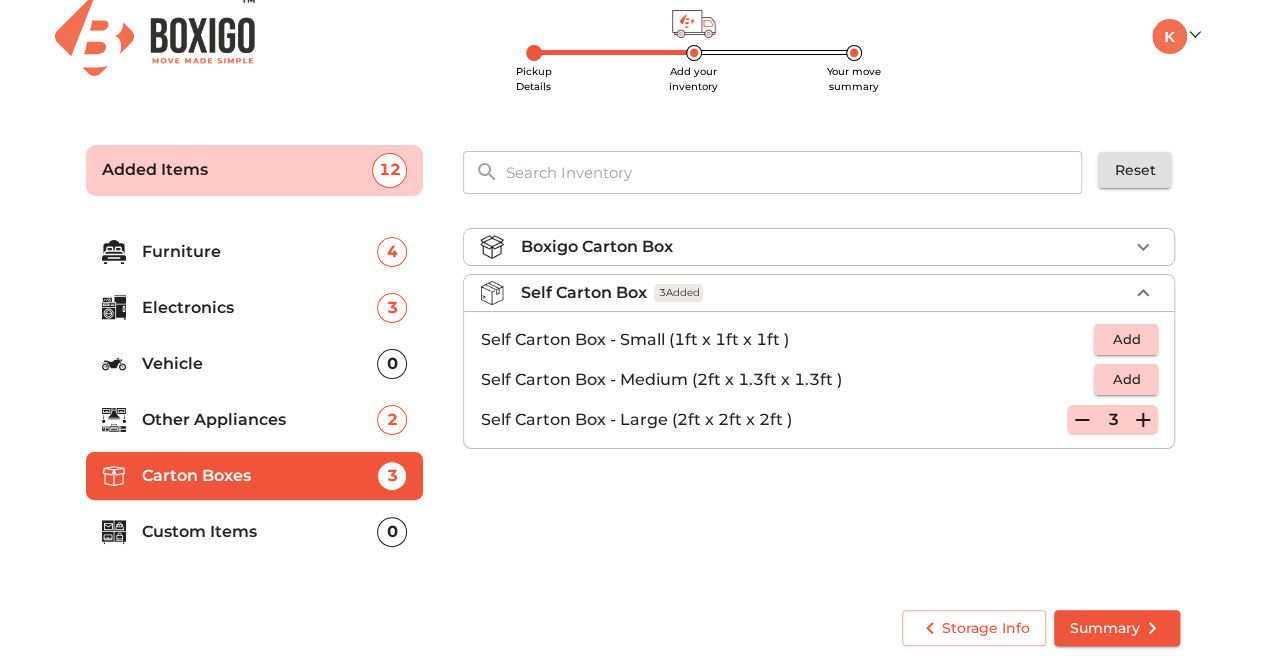 click 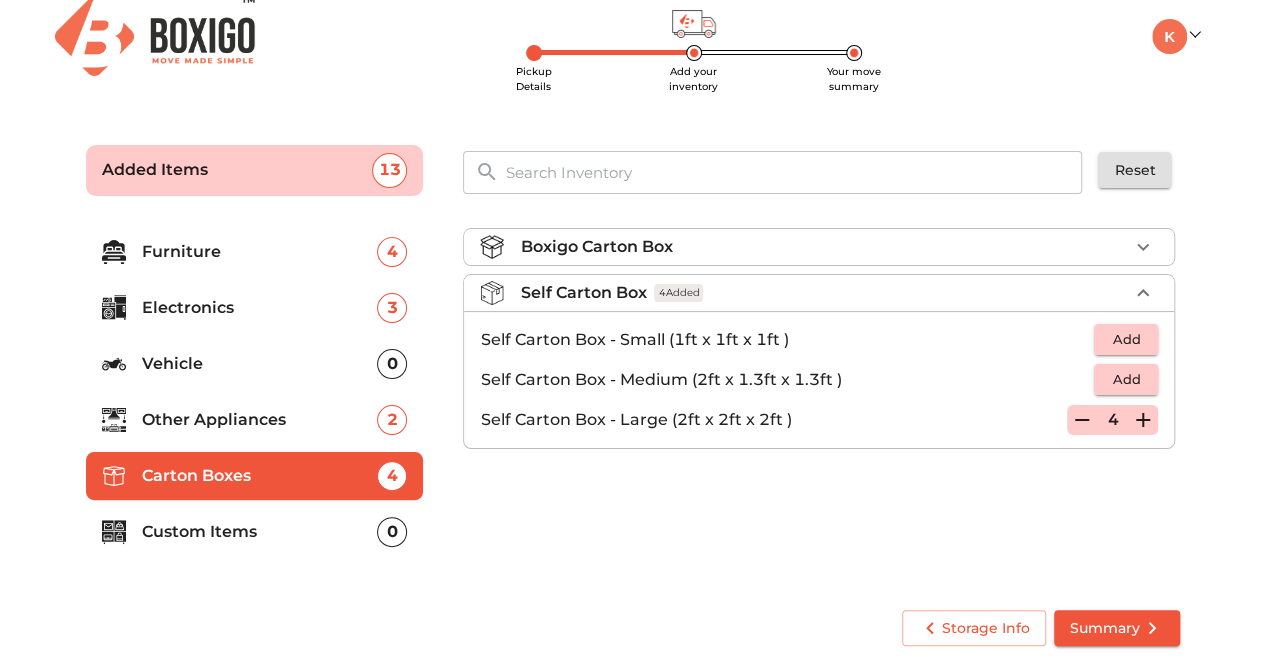 click 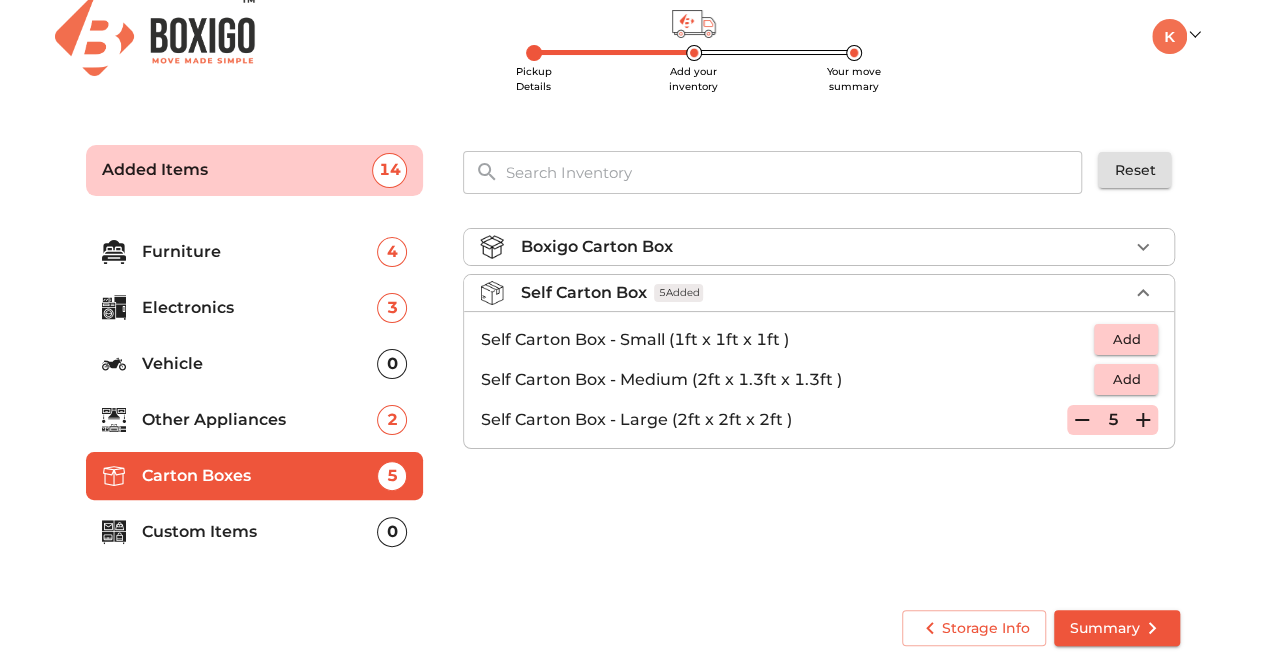click on "Boxigo Carton Box Self Carton Box 5  Added Self Carton Box - Small (1ft x 1ft x 1ft ) Add Self Carton Box - Medium (2ft x 1.3ft x 1.3ft ) Add Self Carton Box - Large (2ft x 2ft x 2ft ) 5" at bounding box center [821, 401] 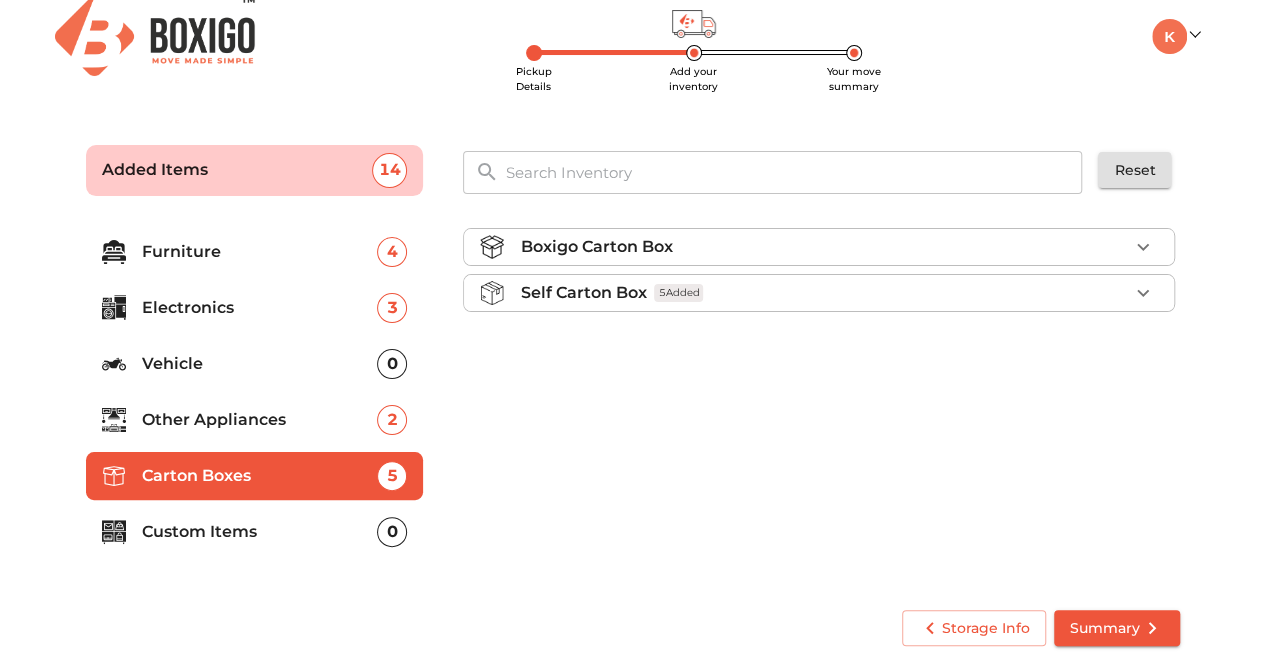 click on "Custom Items" at bounding box center [260, 532] 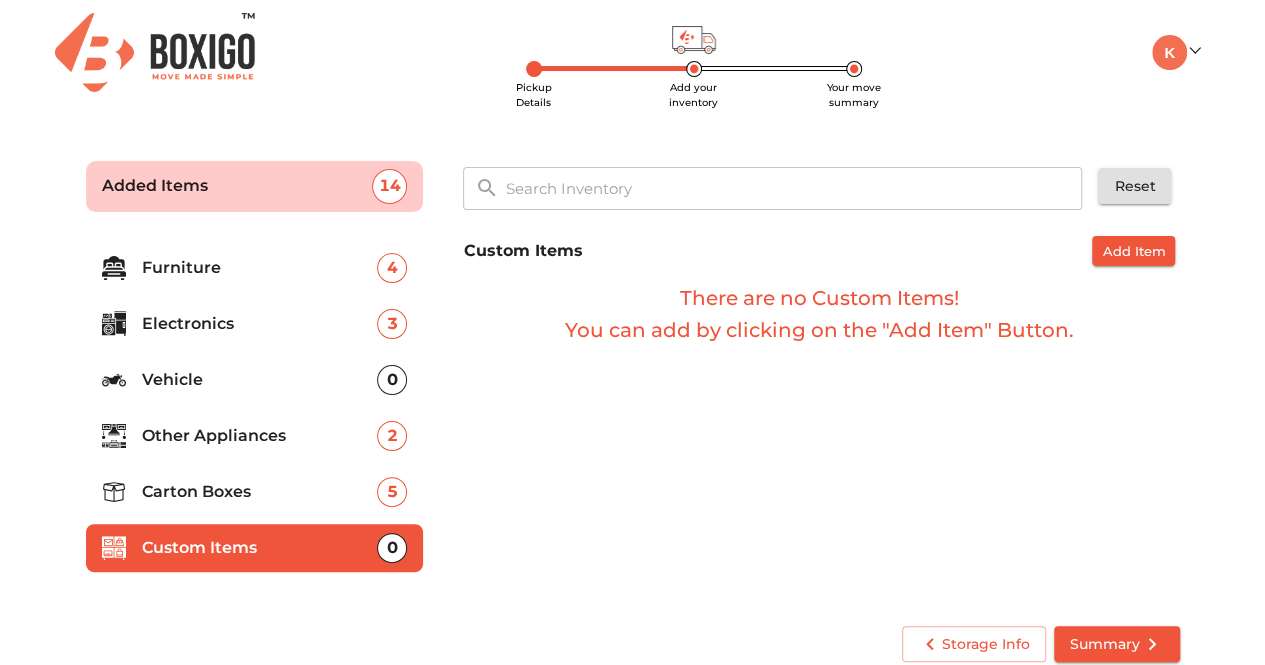 scroll, scrollTop: 16, scrollLeft: 0, axis: vertical 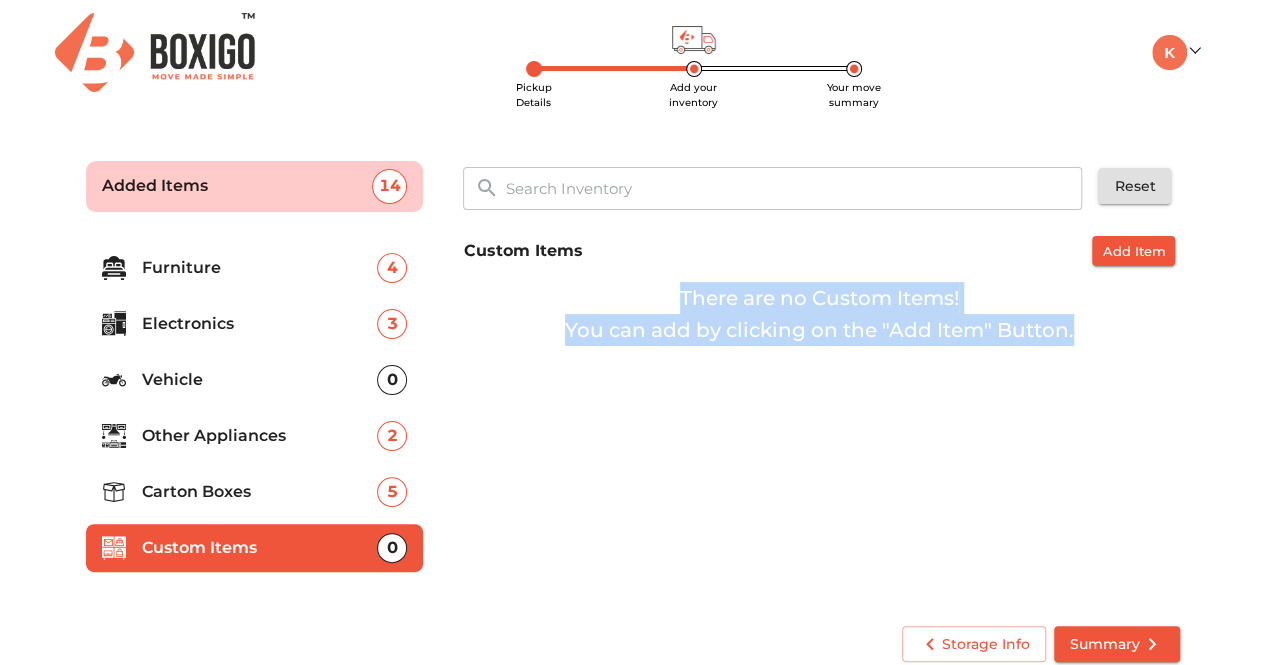 drag, startPoint x: 680, startPoint y: 299, endPoint x: 1117, endPoint y: 329, distance: 438.02853 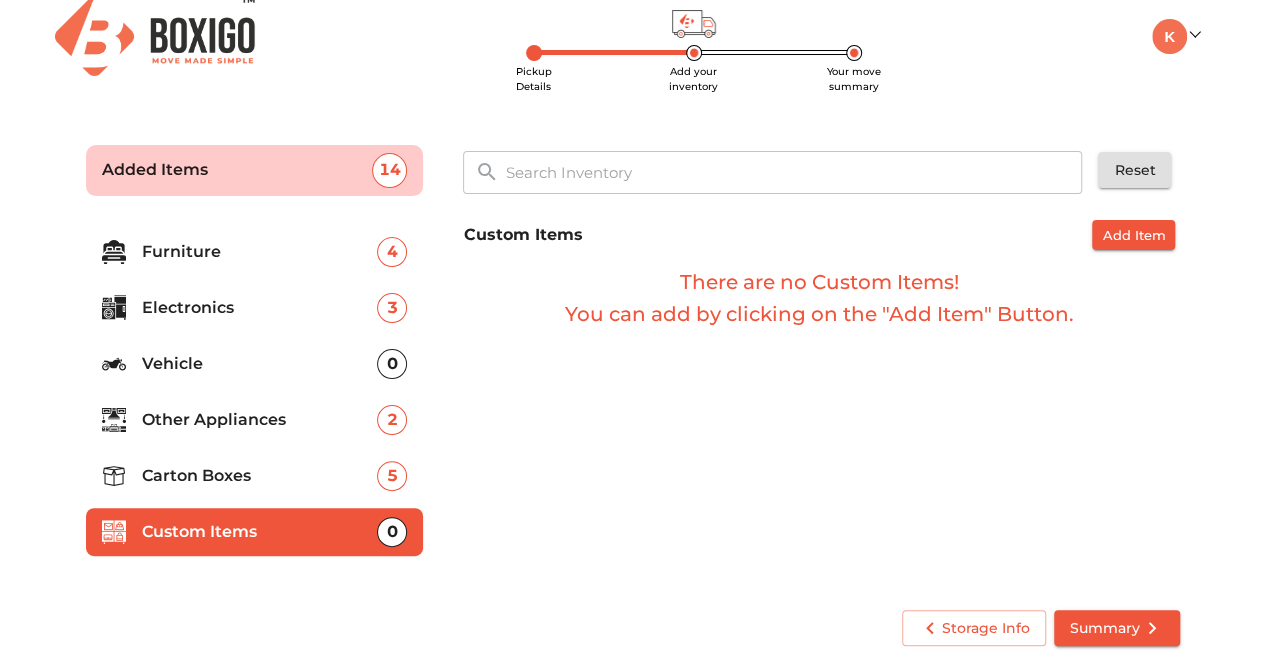 scroll, scrollTop: 0, scrollLeft: 0, axis: both 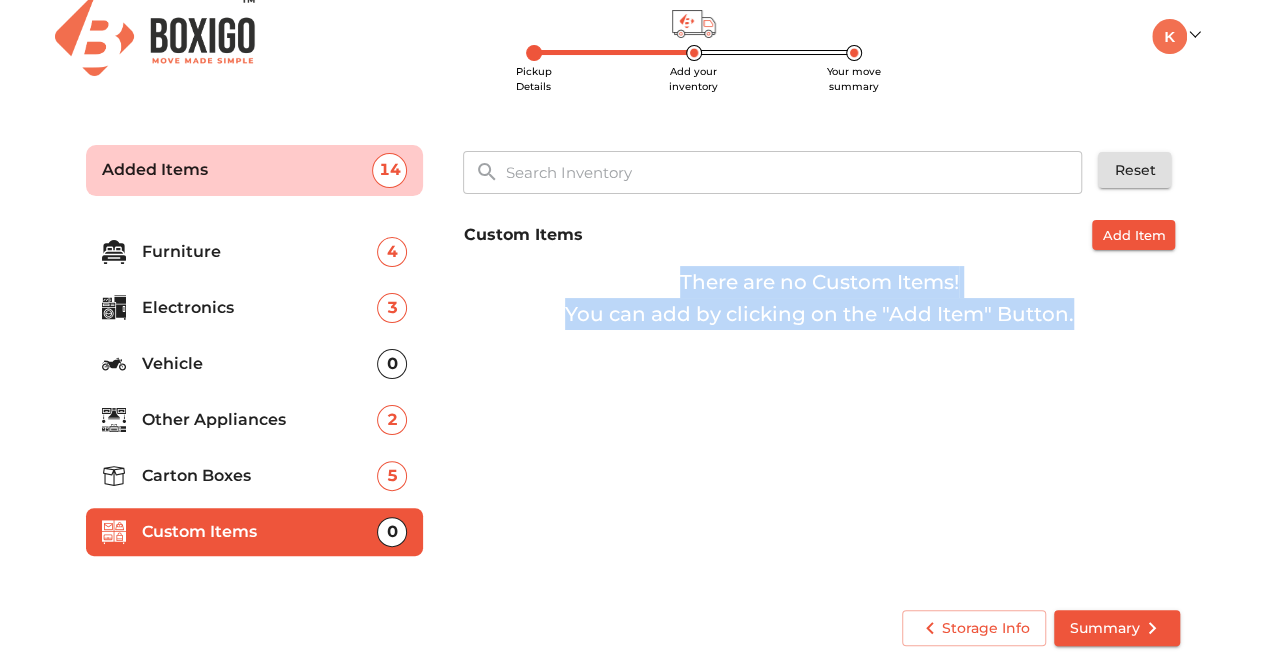 drag, startPoint x: 682, startPoint y: 281, endPoint x: 1083, endPoint y: 317, distance: 402.61273 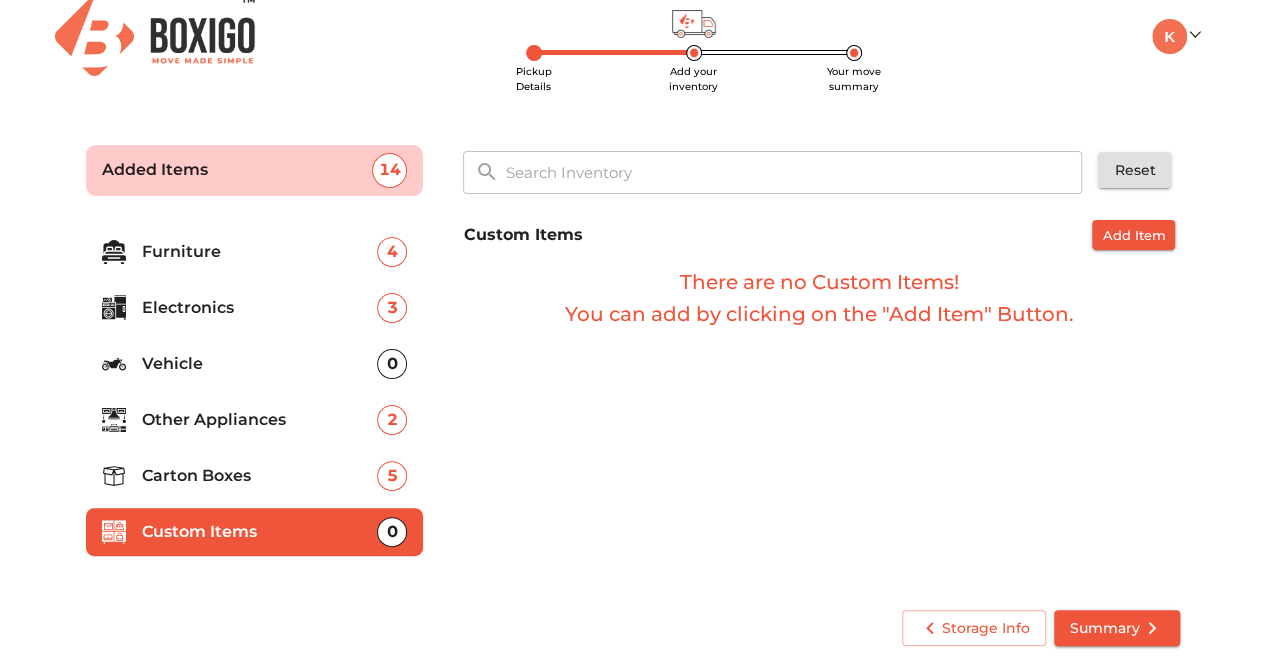 scroll, scrollTop: 0, scrollLeft: 0, axis: both 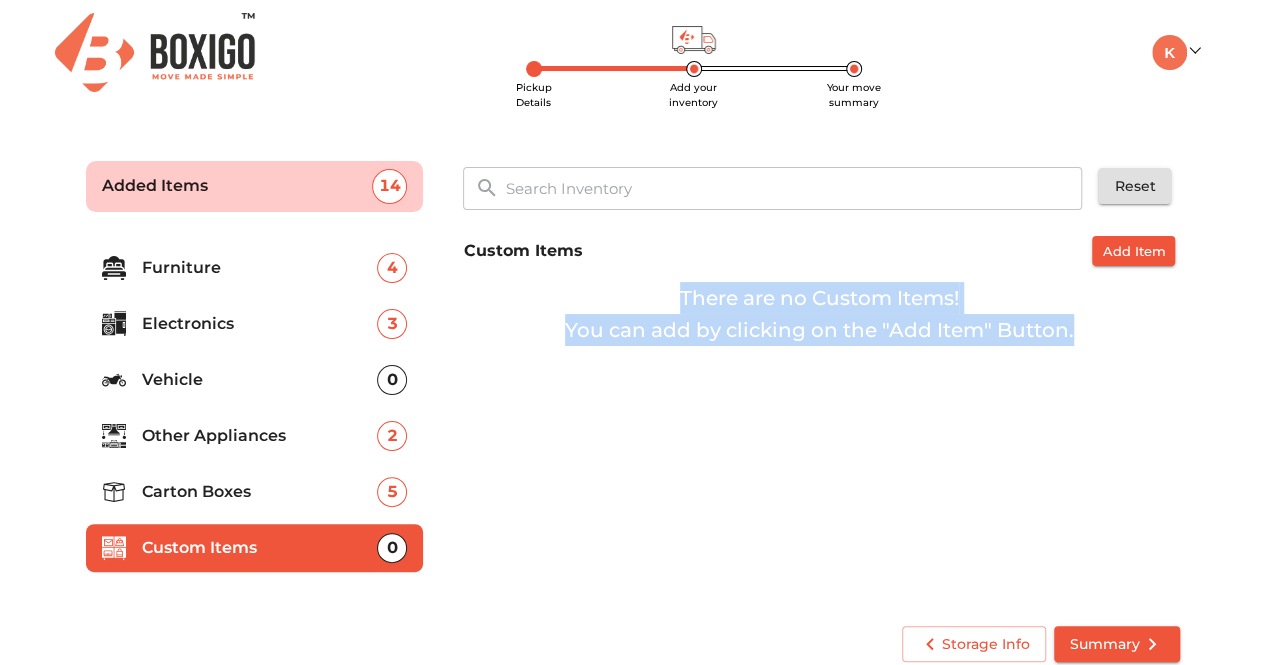 drag, startPoint x: 1087, startPoint y: 335, endPoint x: 660, endPoint y: 294, distance: 428.96387 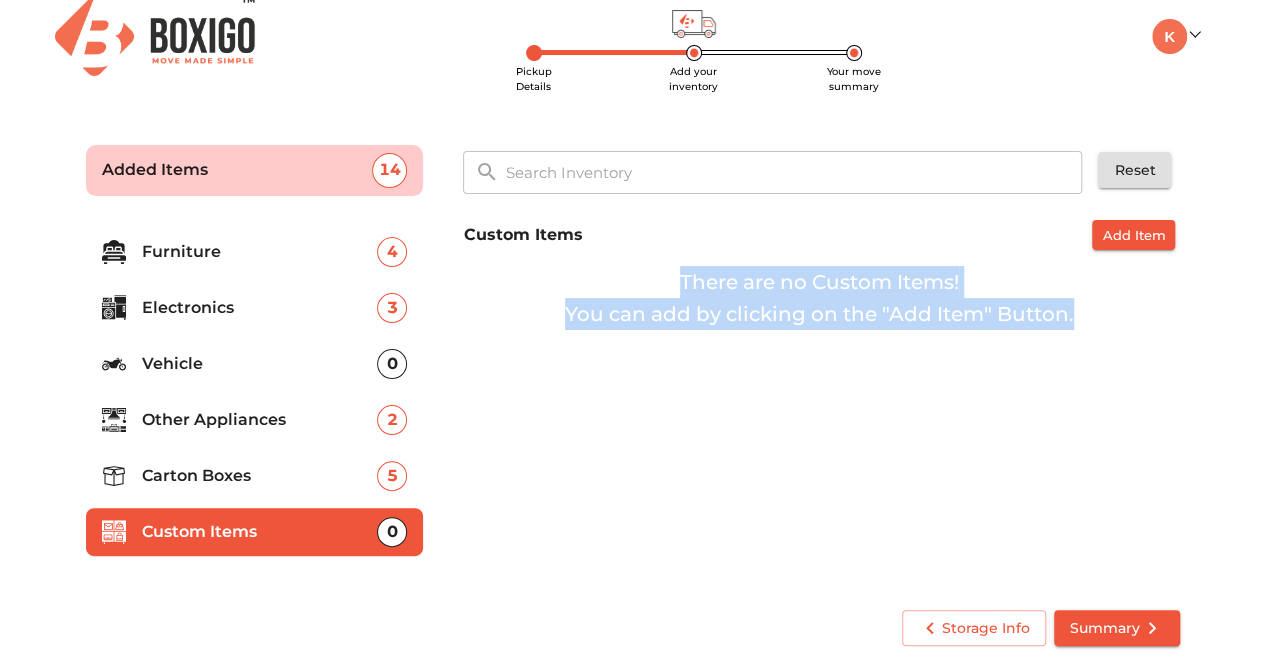 scroll, scrollTop: 0, scrollLeft: 0, axis: both 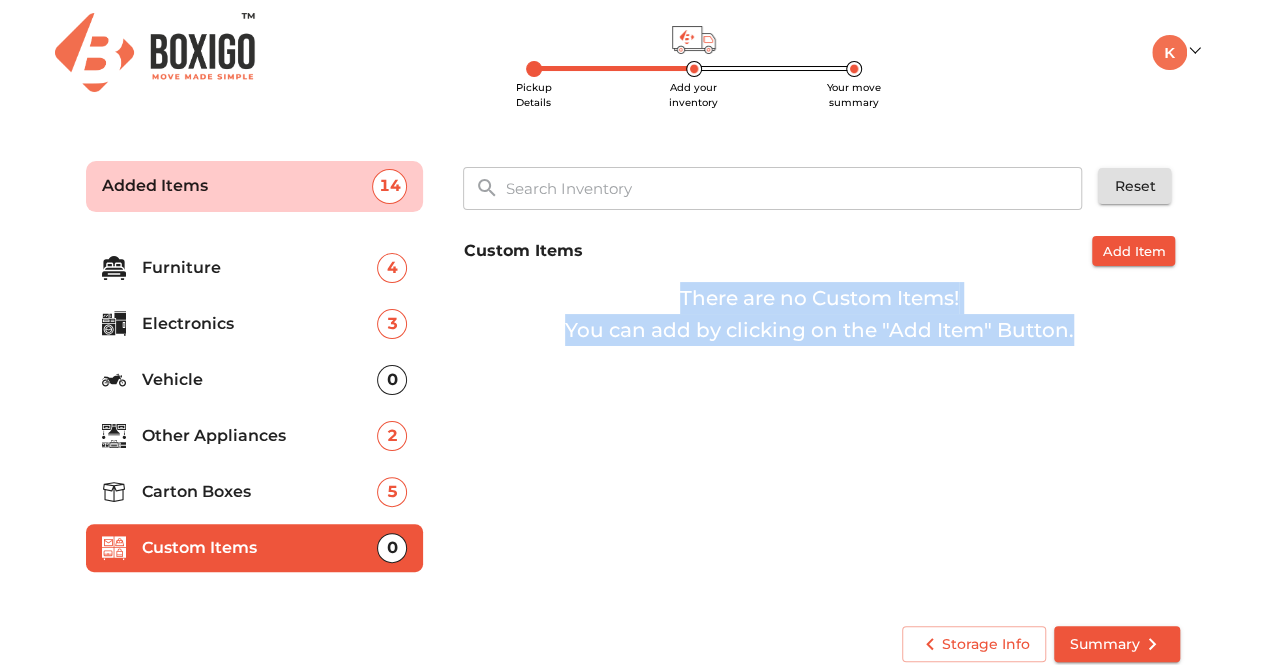 click on "Custom Items Add Item There are no Custom Items! You can add by clicking on the "Add Item" Button." at bounding box center (821, 417) 